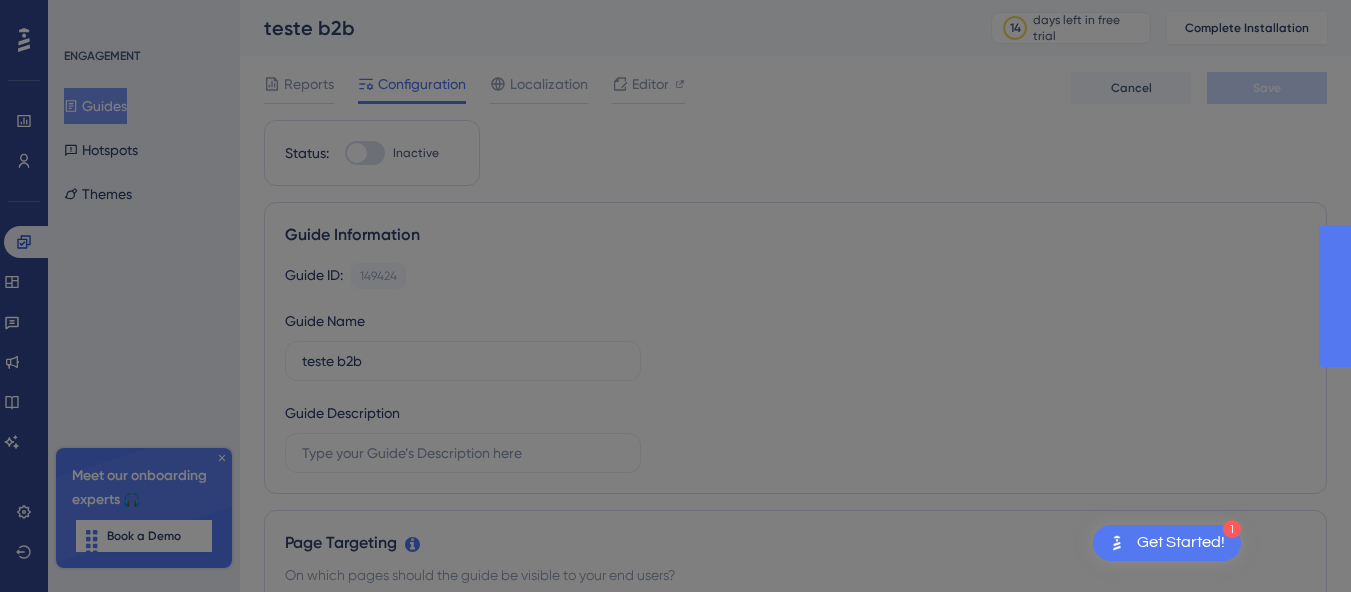 scroll, scrollTop: 0, scrollLeft: 0, axis: both 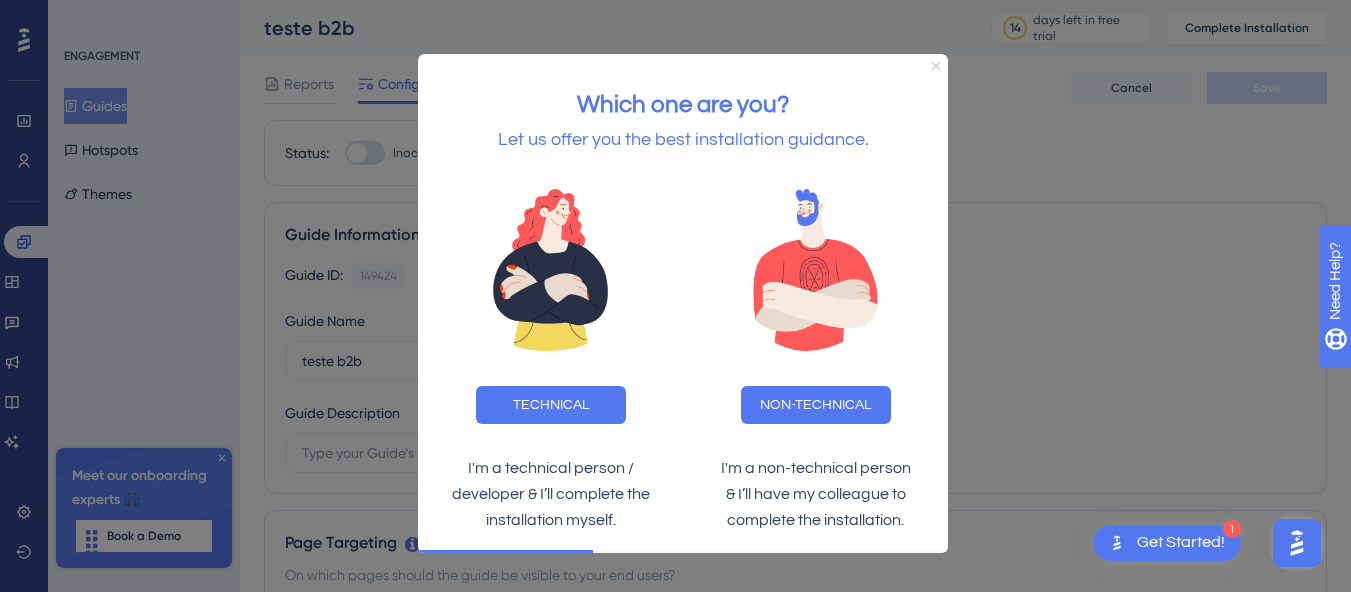 drag, startPoint x: 933, startPoint y: 68, endPoint x: 1350, endPoint y: 123, distance: 420.61145 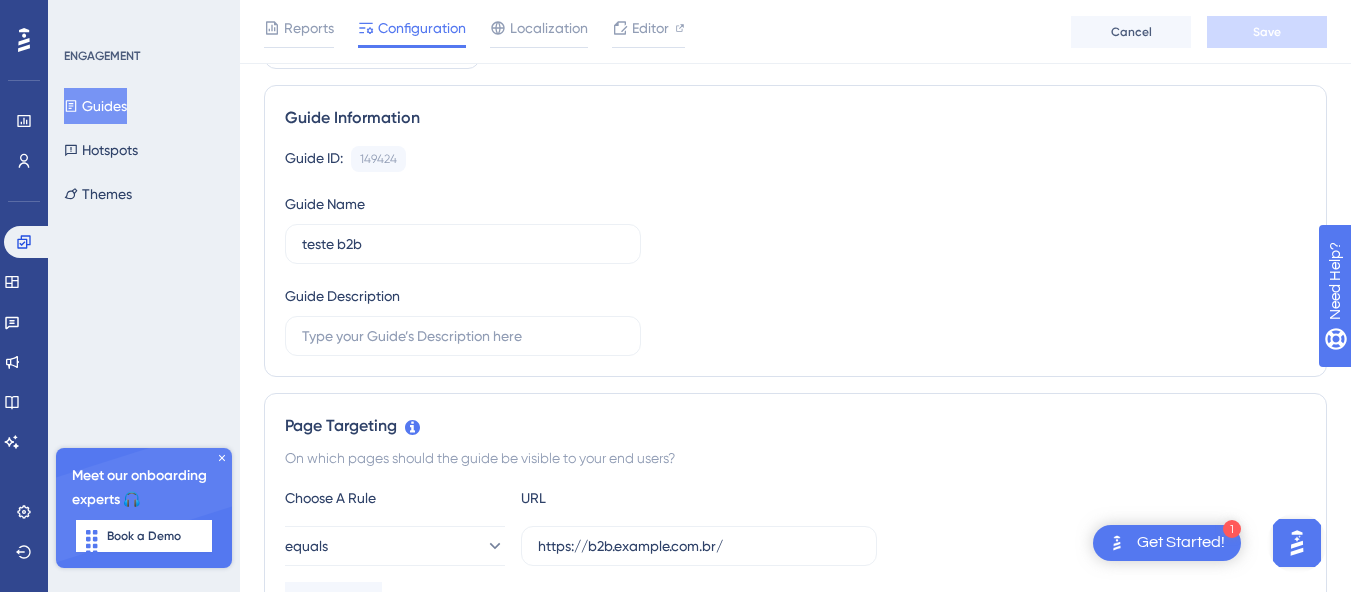 scroll, scrollTop: 0, scrollLeft: 0, axis: both 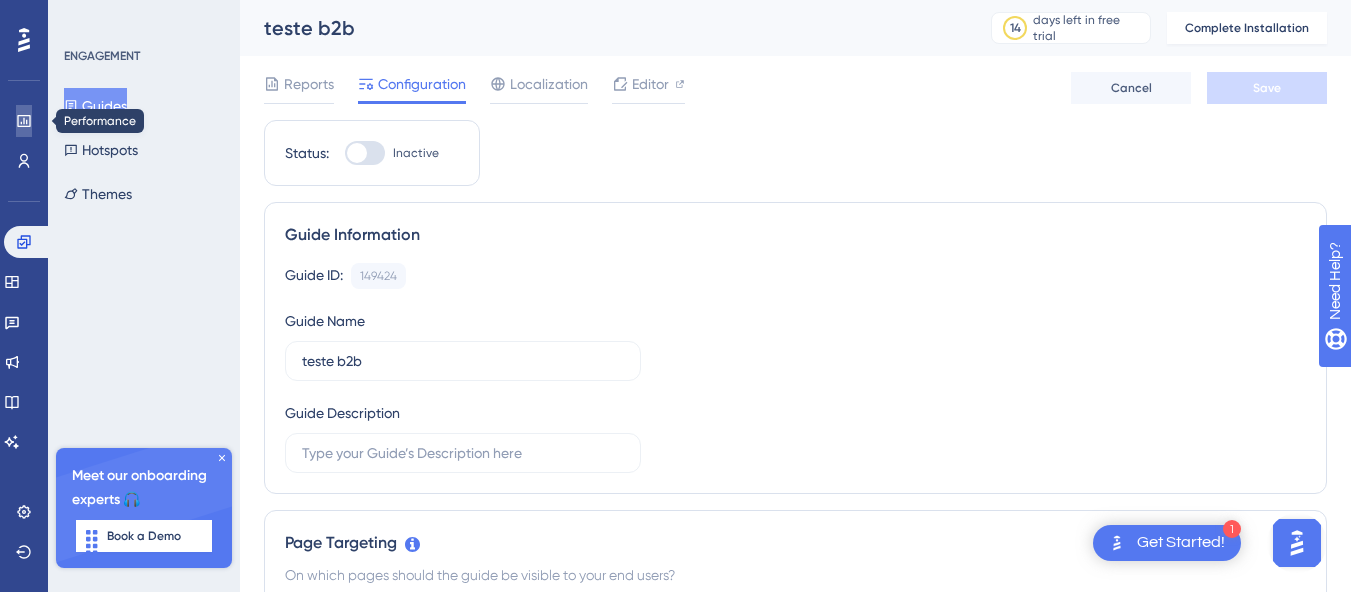 click 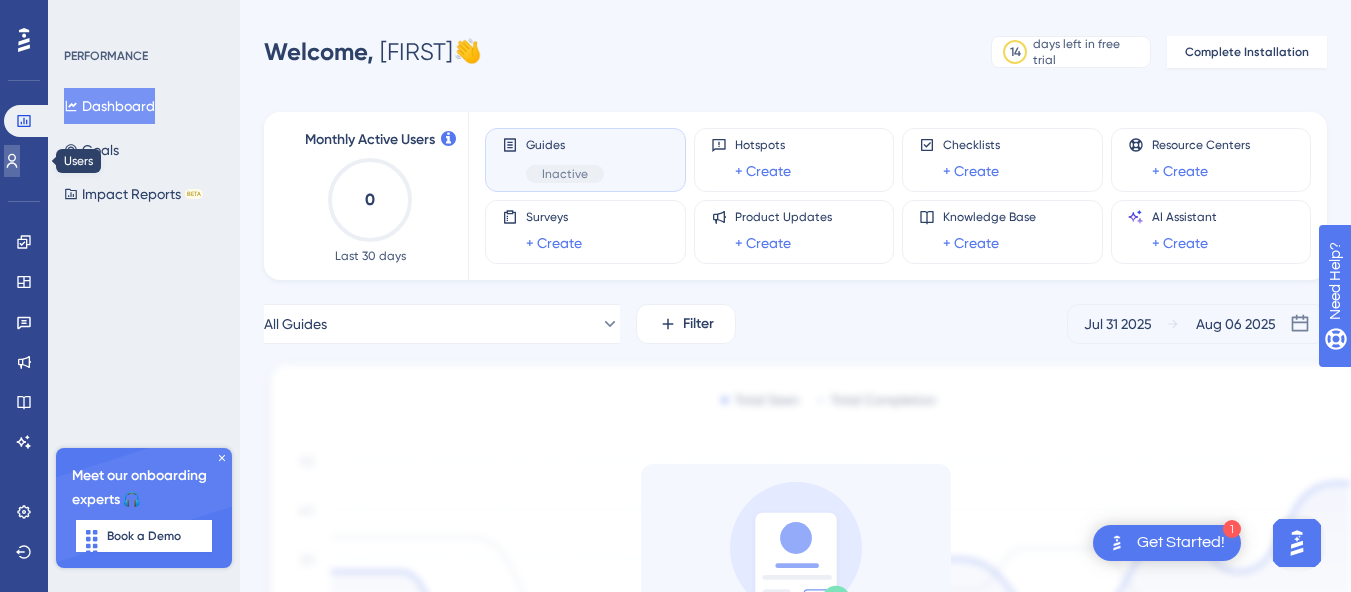 click at bounding box center (12, 161) 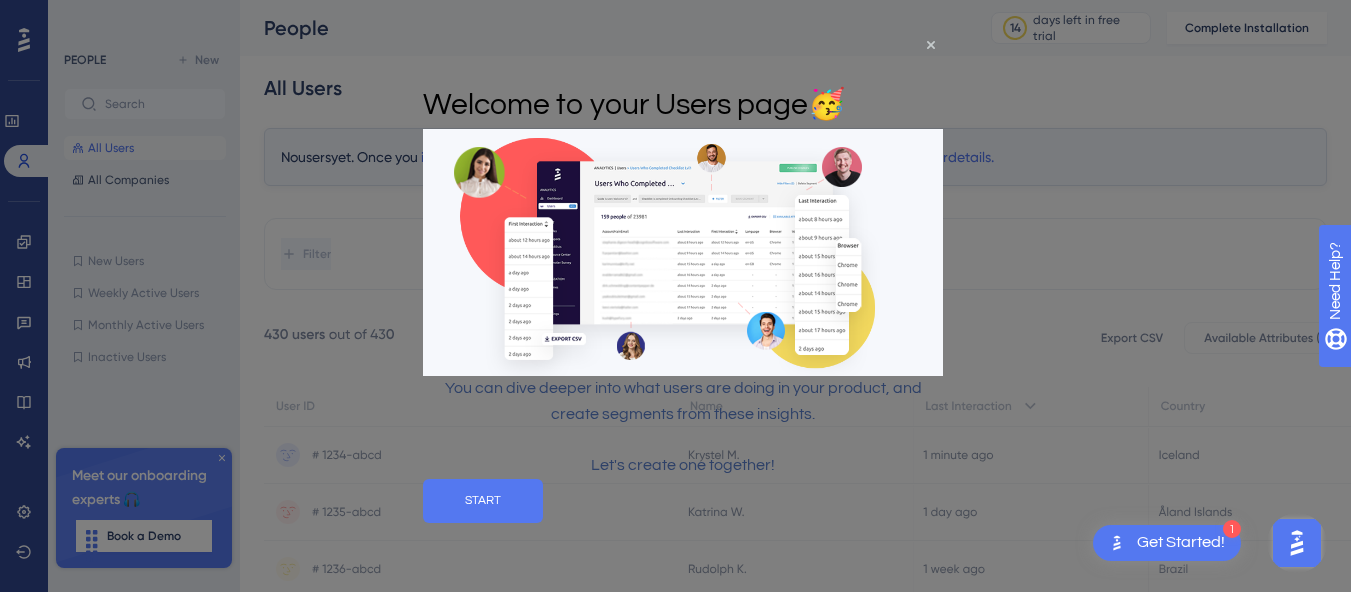 scroll, scrollTop: 0, scrollLeft: 0, axis: both 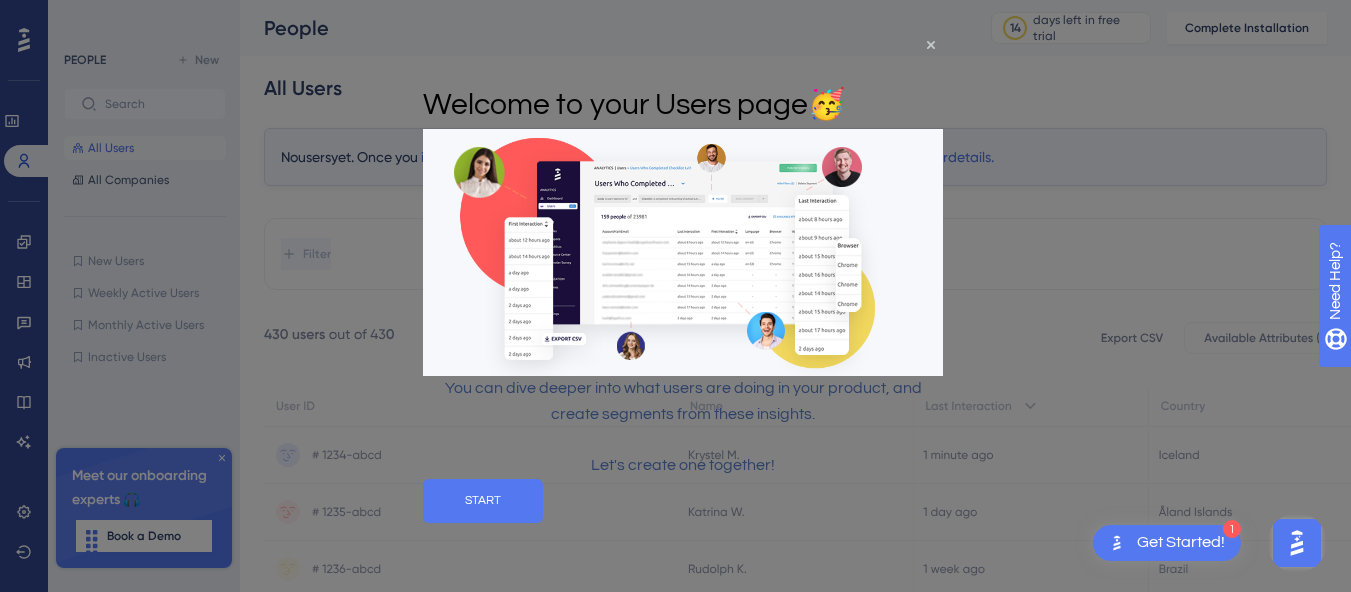 click on "Welcome to your Users page  🥳" at bounding box center (634, 104) 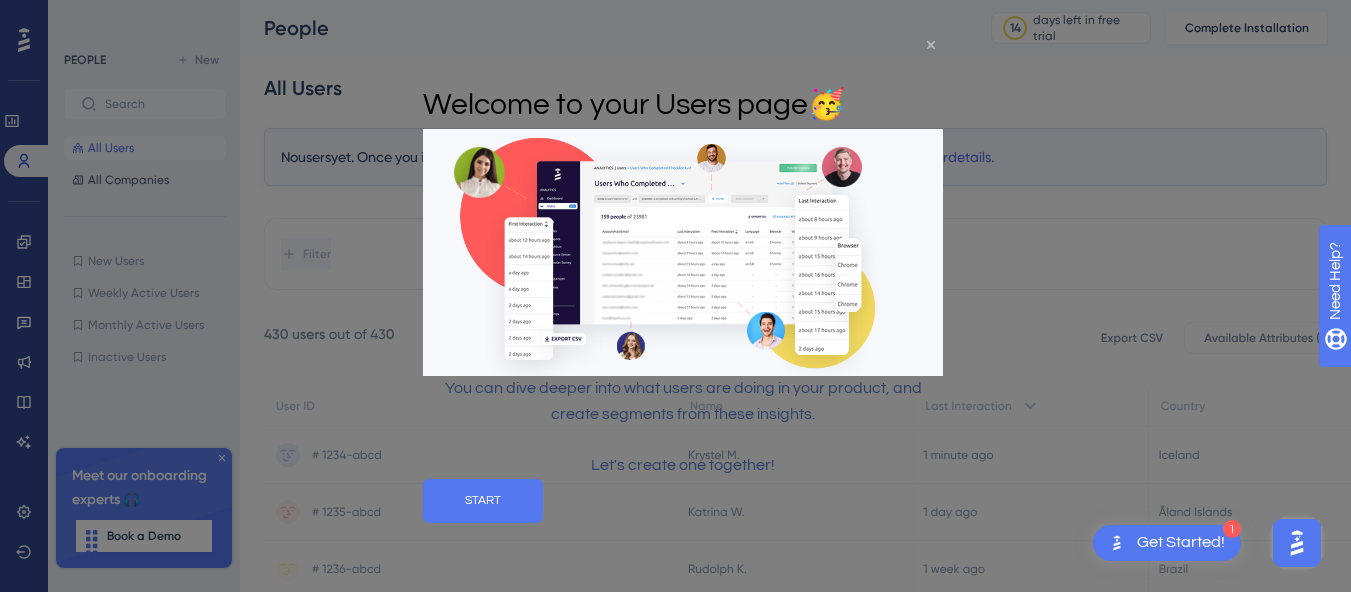 drag, startPoint x: 928, startPoint y: 46, endPoint x: 1355, endPoint y: 79, distance: 428.2733 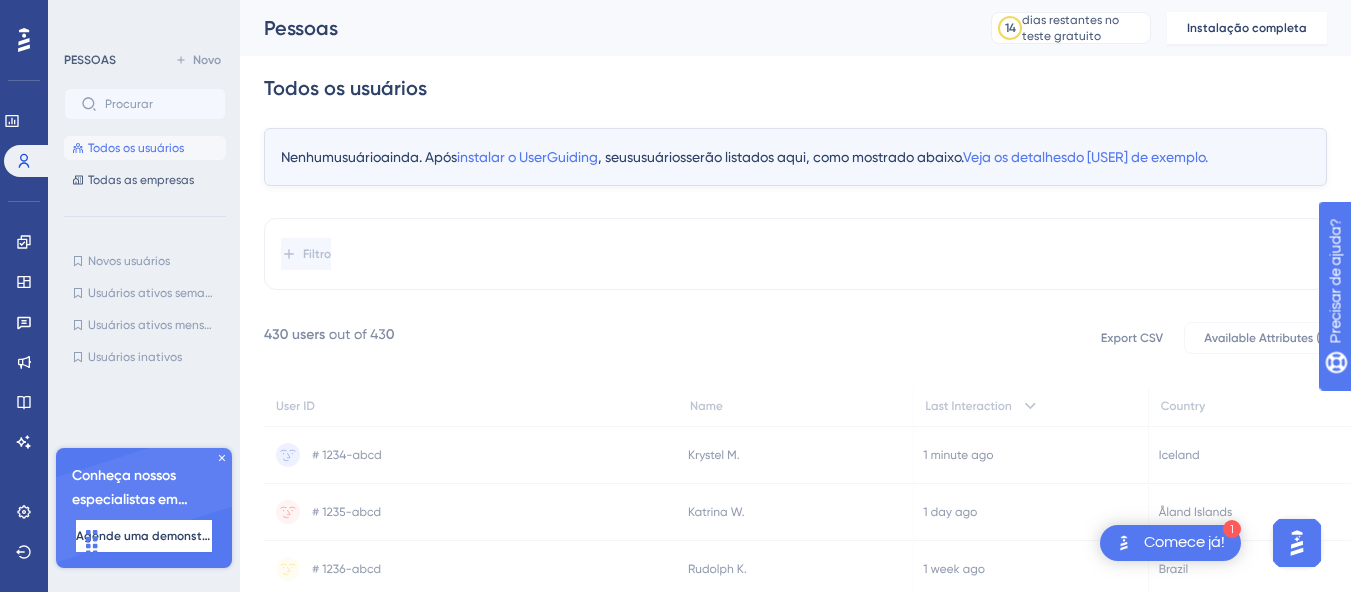 click 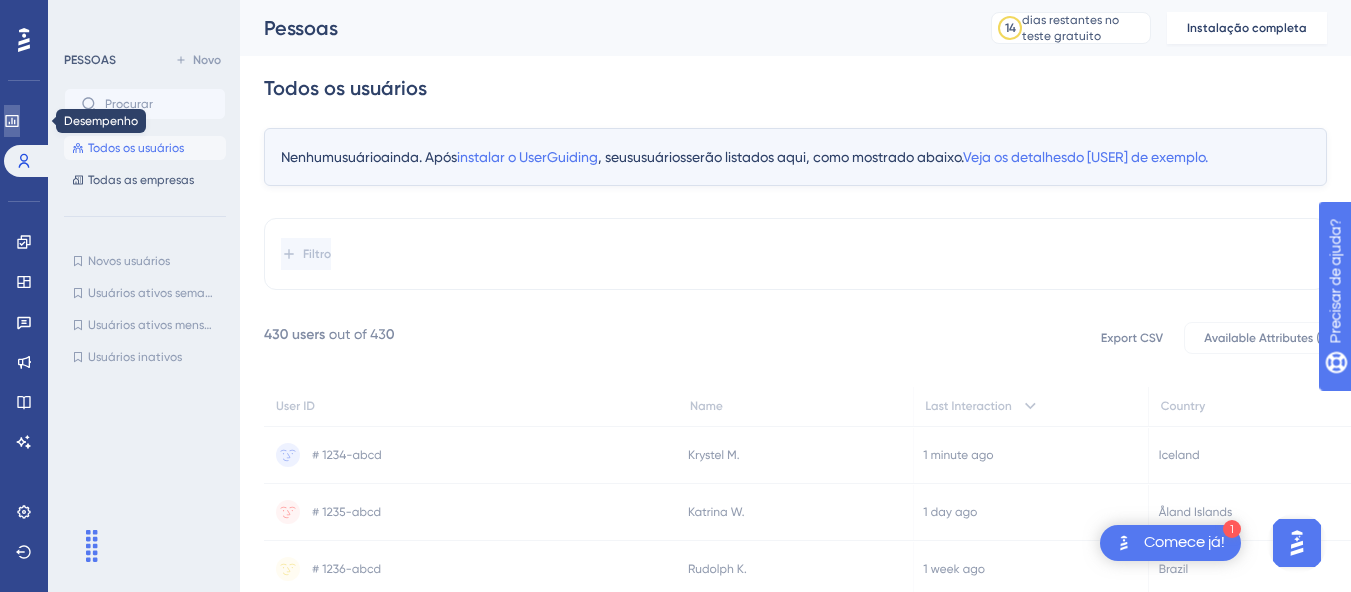 click 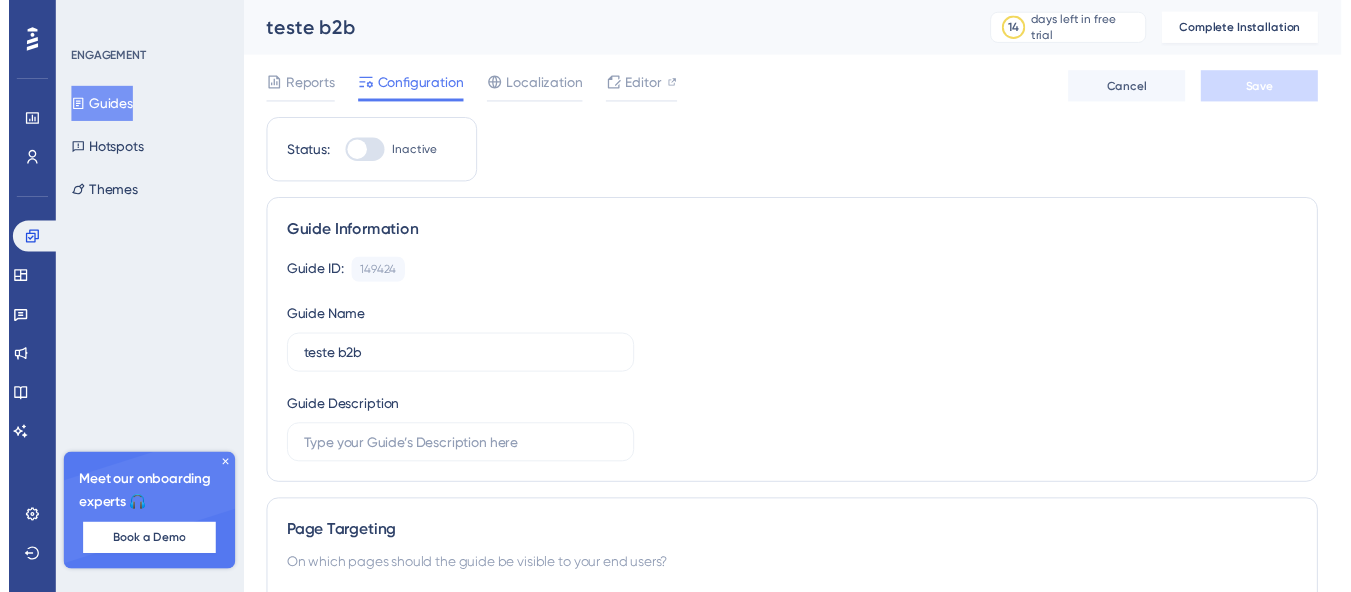 scroll, scrollTop: 0, scrollLeft: 0, axis: both 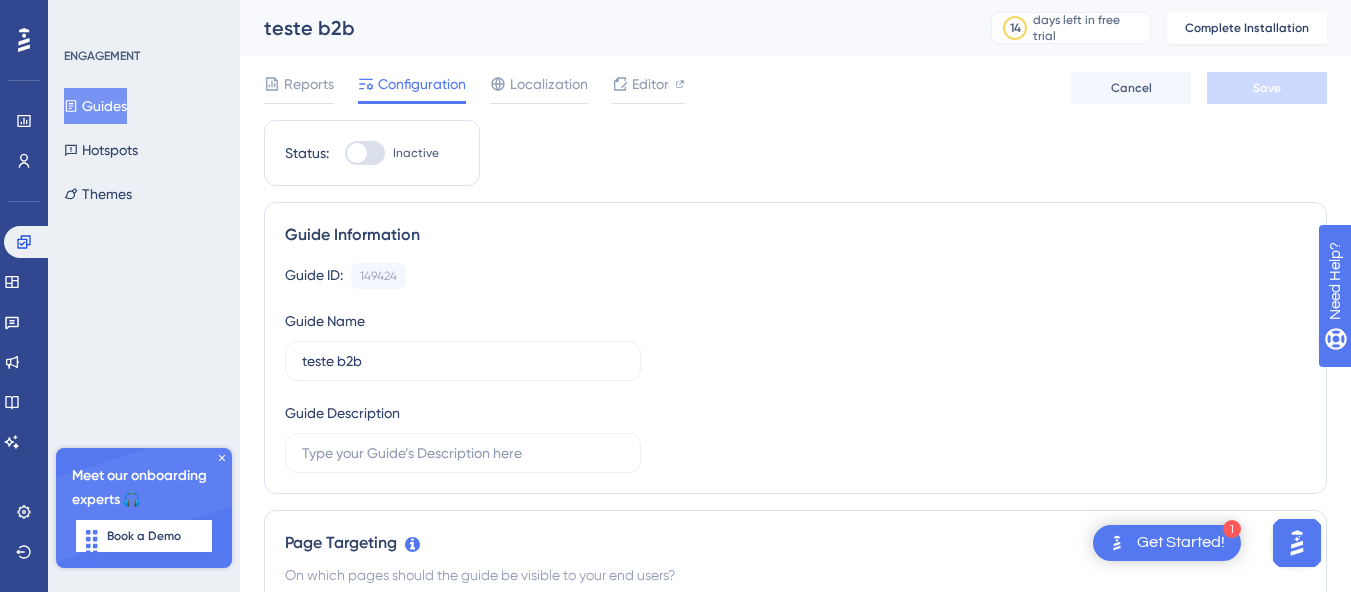 drag, startPoint x: 290, startPoint y: 35, endPoint x: 805, endPoint y: 250, distance: 558.077 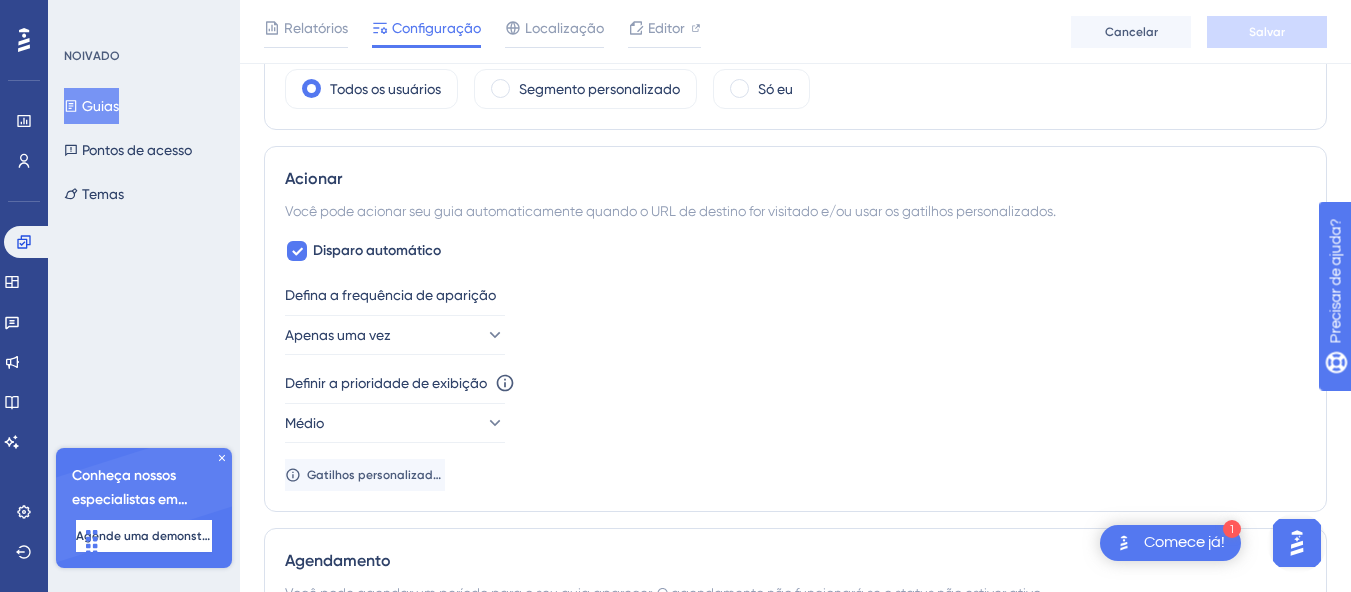 scroll, scrollTop: 900, scrollLeft: 0, axis: vertical 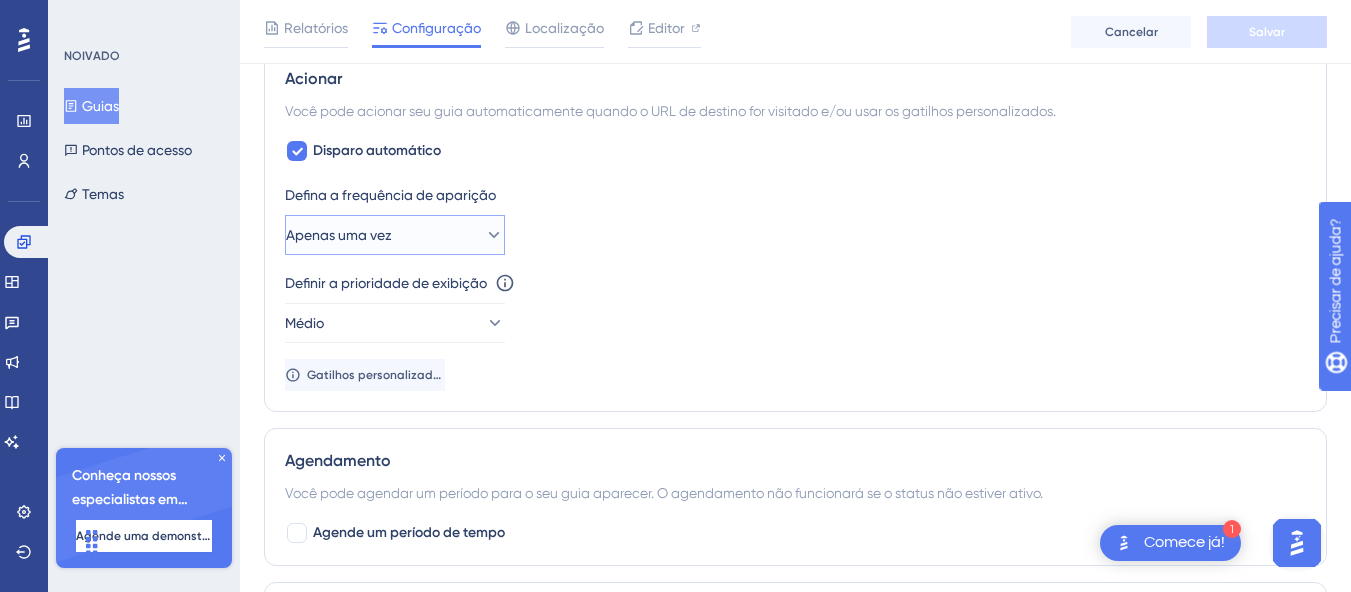 click 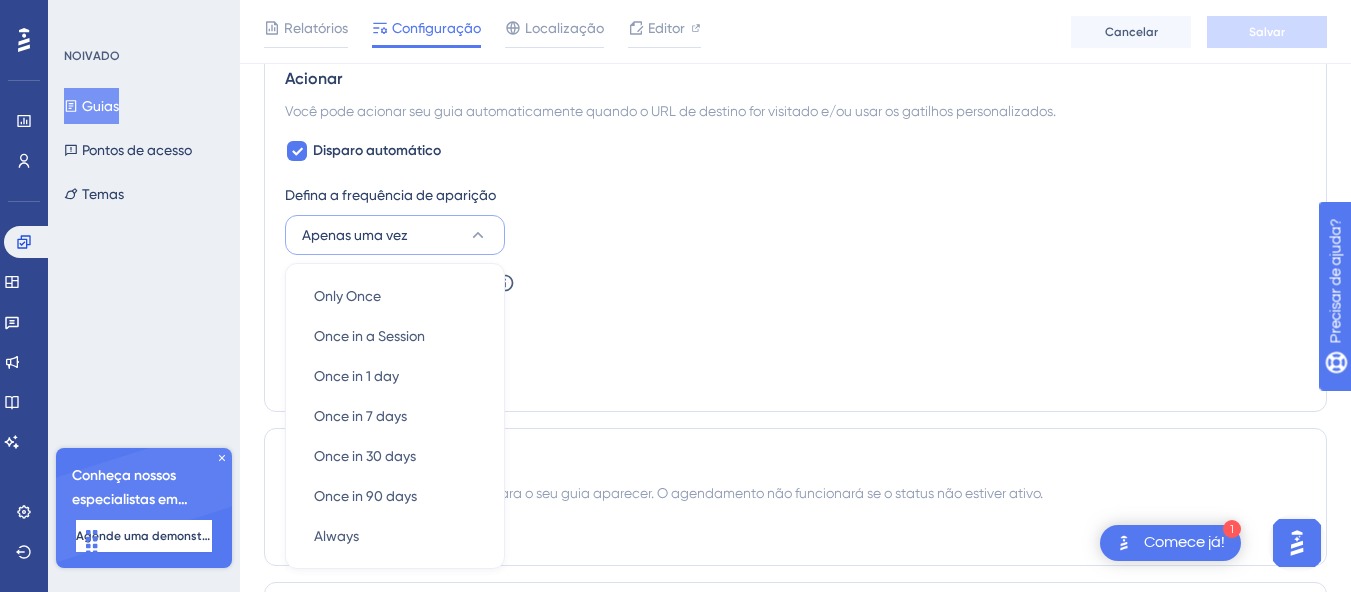 scroll, scrollTop: 990, scrollLeft: 0, axis: vertical 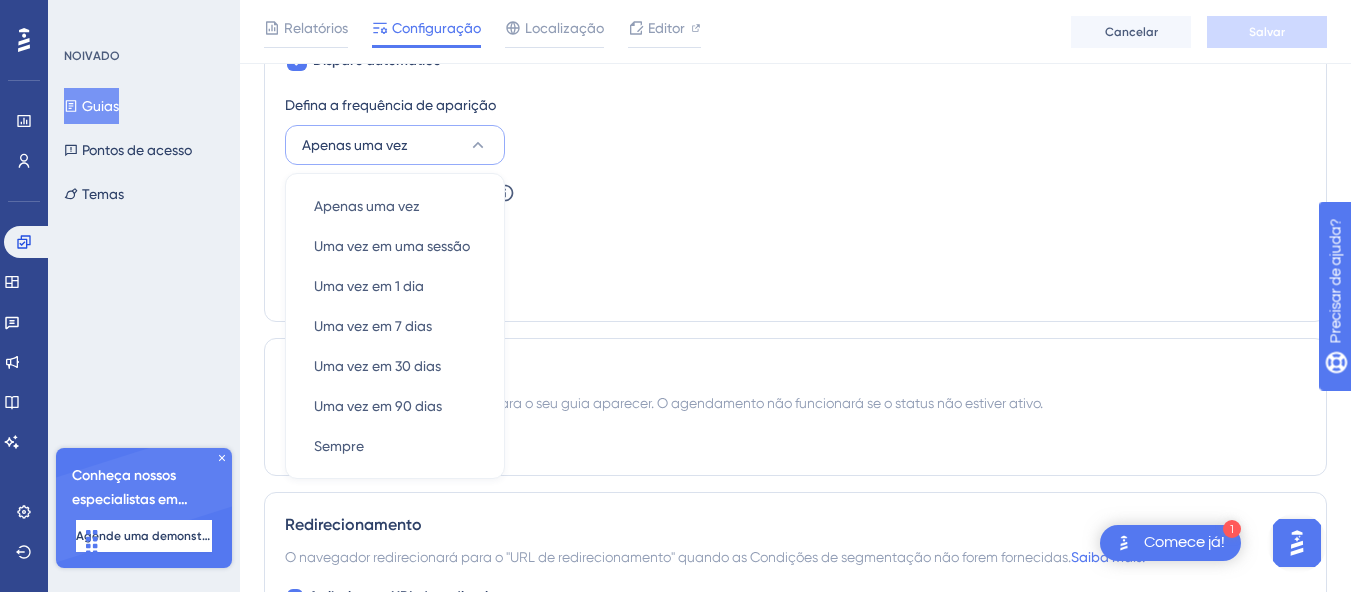 click on "Definir a prioridade de exibição Esta opção definirá a prioridade de exibição entre materiais disparados automaticamente em casos de conflitos entre vários materiais" at bounding box center [795, 193] 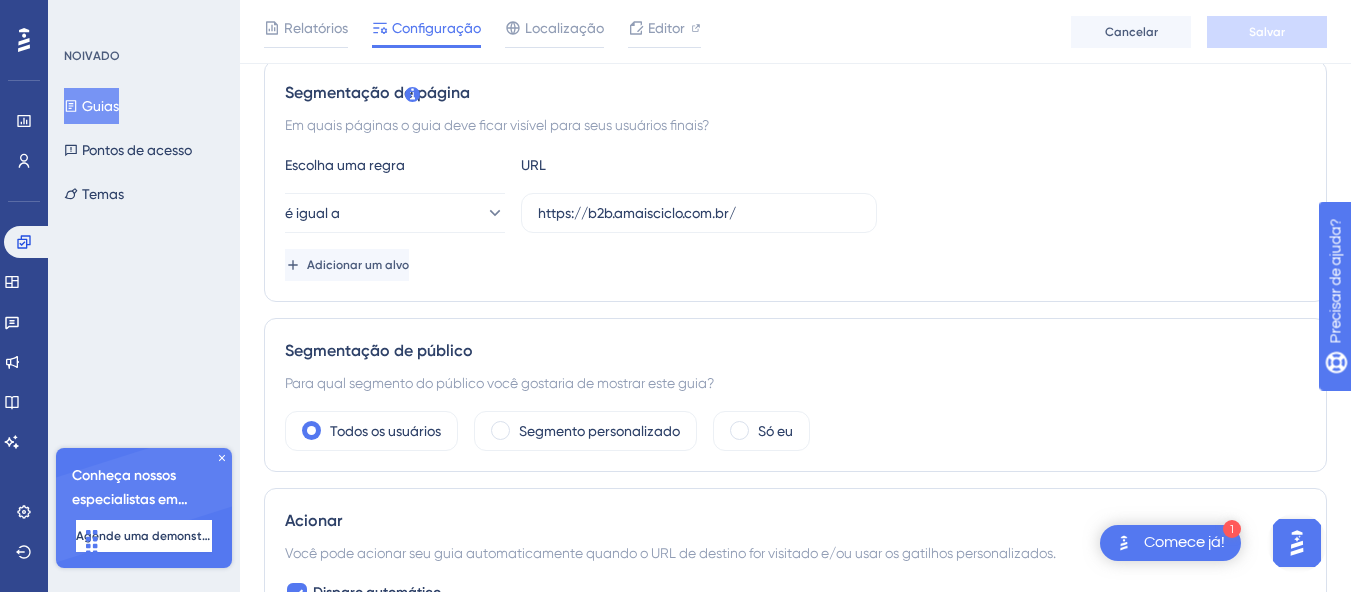 scroll, scrollTop: 438, scrollLeft: 0, axis: vertical 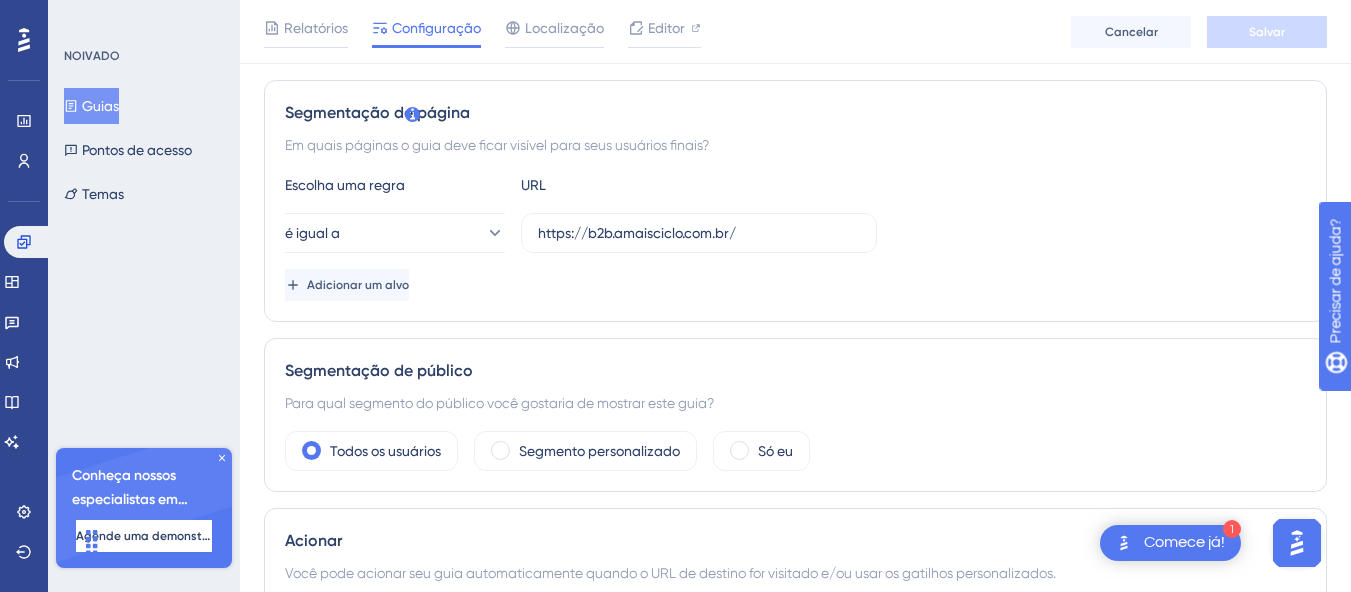 click 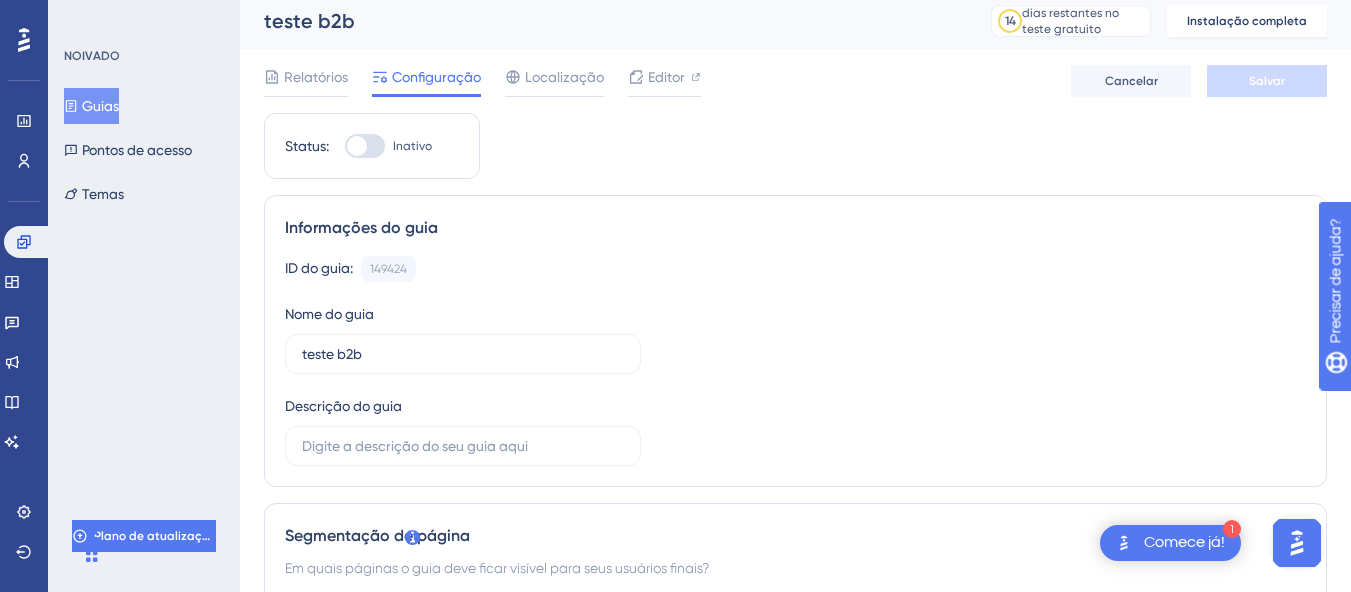 scroll, scrollTop: 0, scrollLeft: 0, axis: both 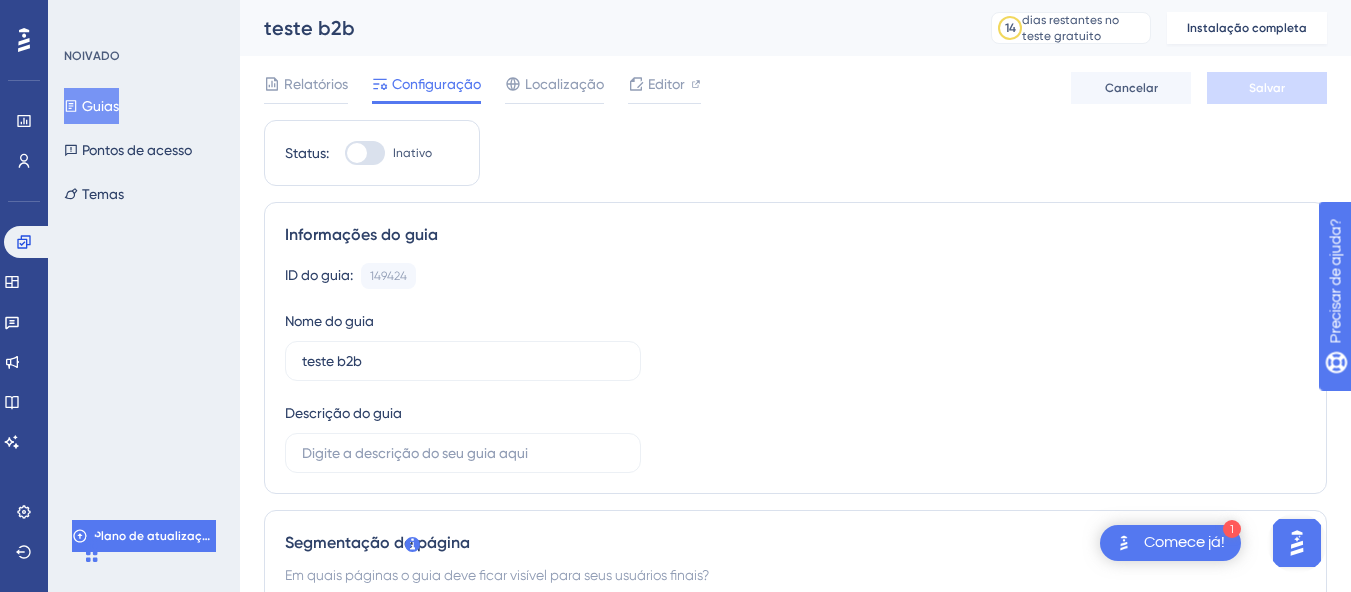 click at bounding box center [357, 153] 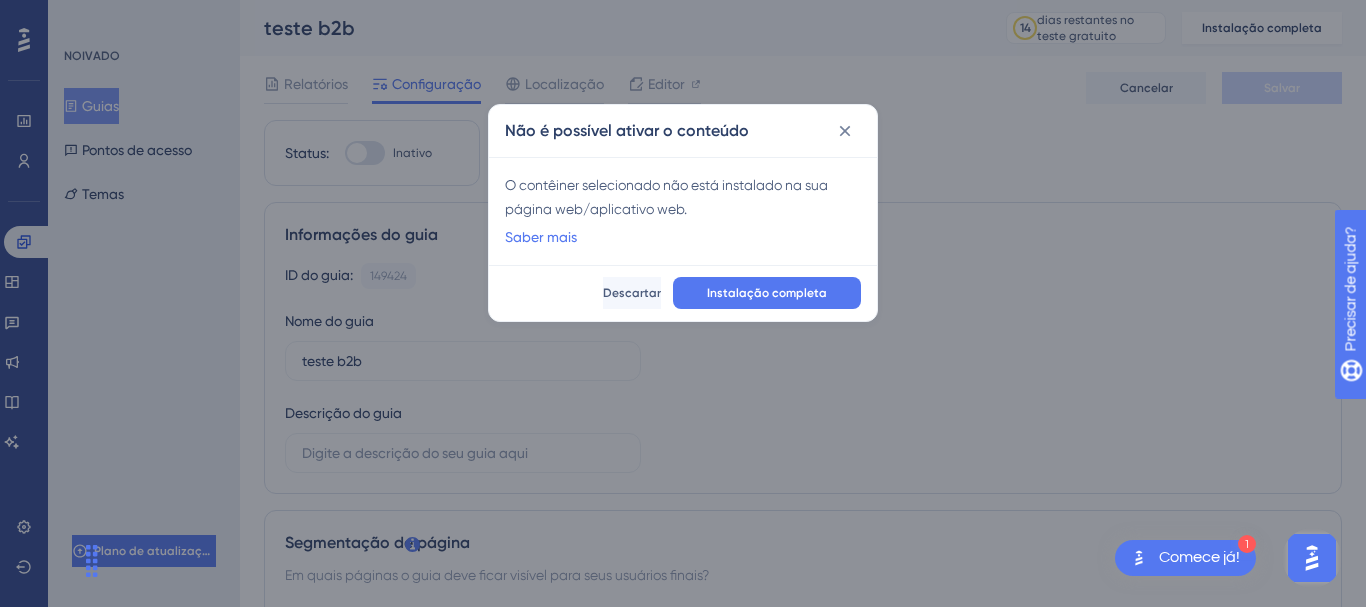 click on "Instalação completa" at bounding box center (767, 293) 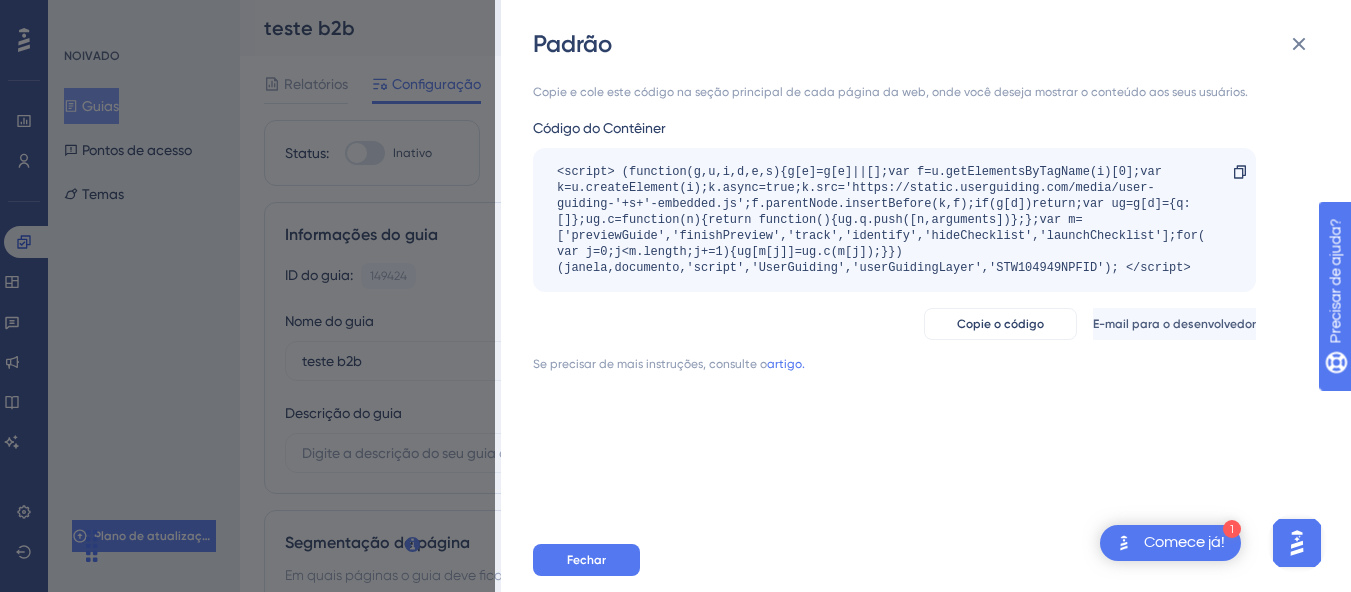 scroll, scrollTop: 0, scrollLeft: 0, axis: both 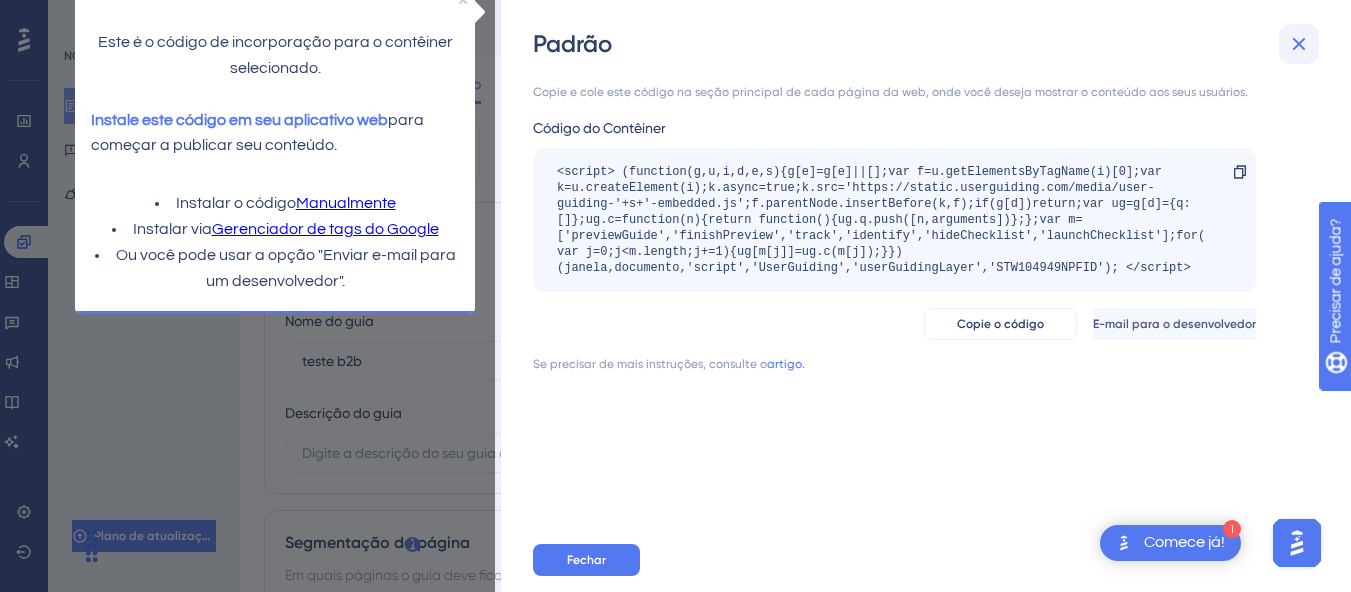 click 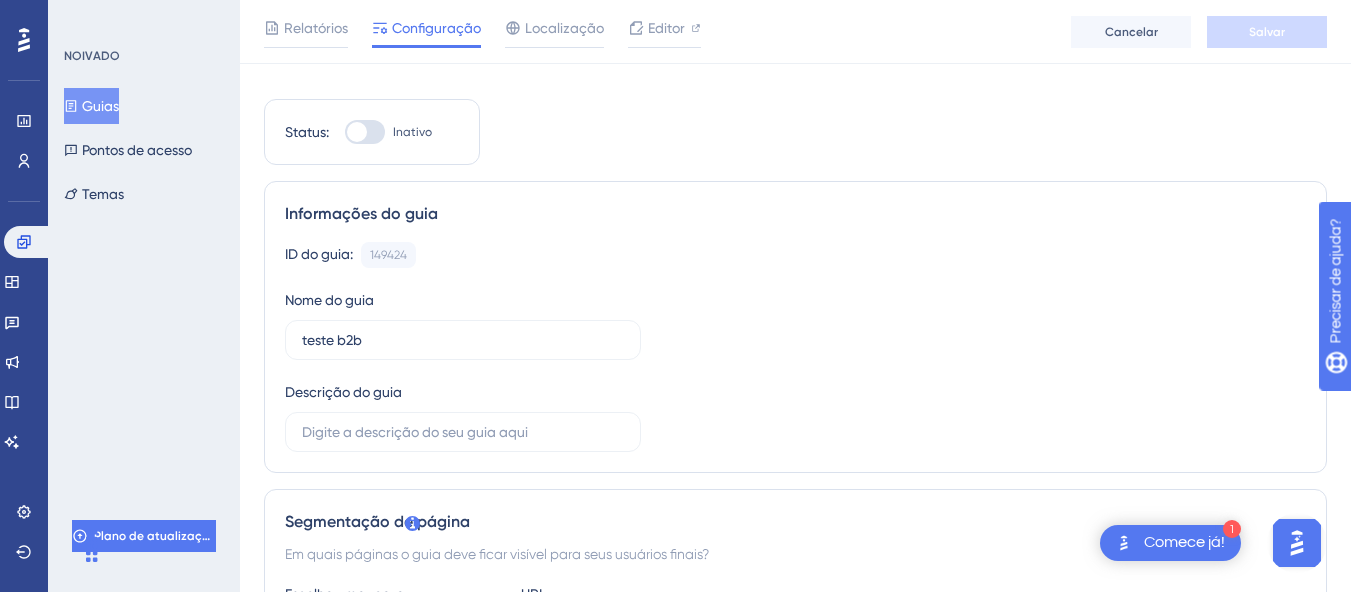 scroll, scrollTop: 0, scrollLeft: 0, axis: both 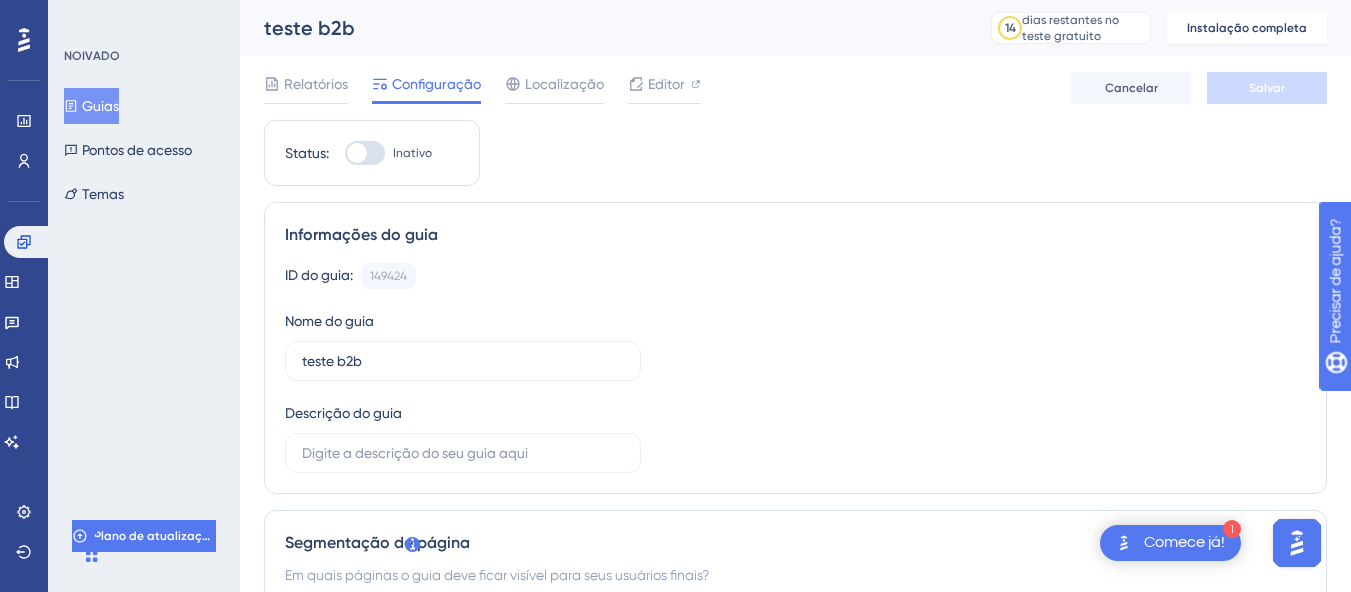 drag, startPoint x: 335, startPoint y: 75, endPoint x: 411, endPoint y: 97, distance: 79.12016 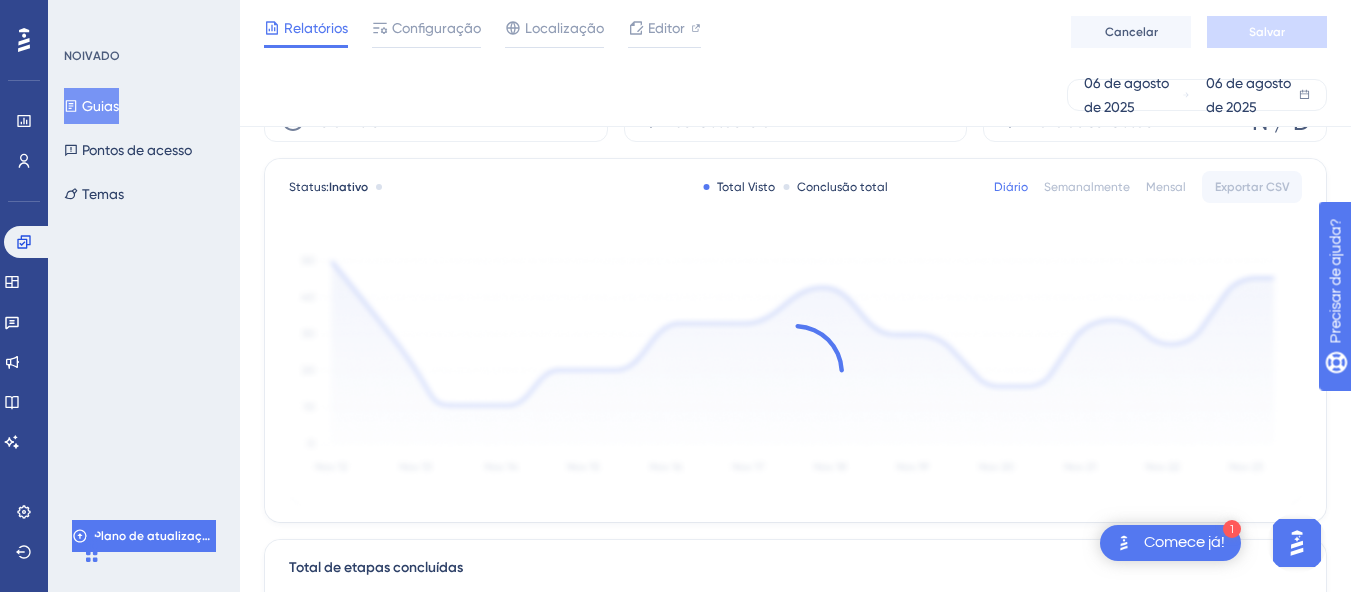 scroll, scrollTop: 0, scrollLeft: 0, axis: both 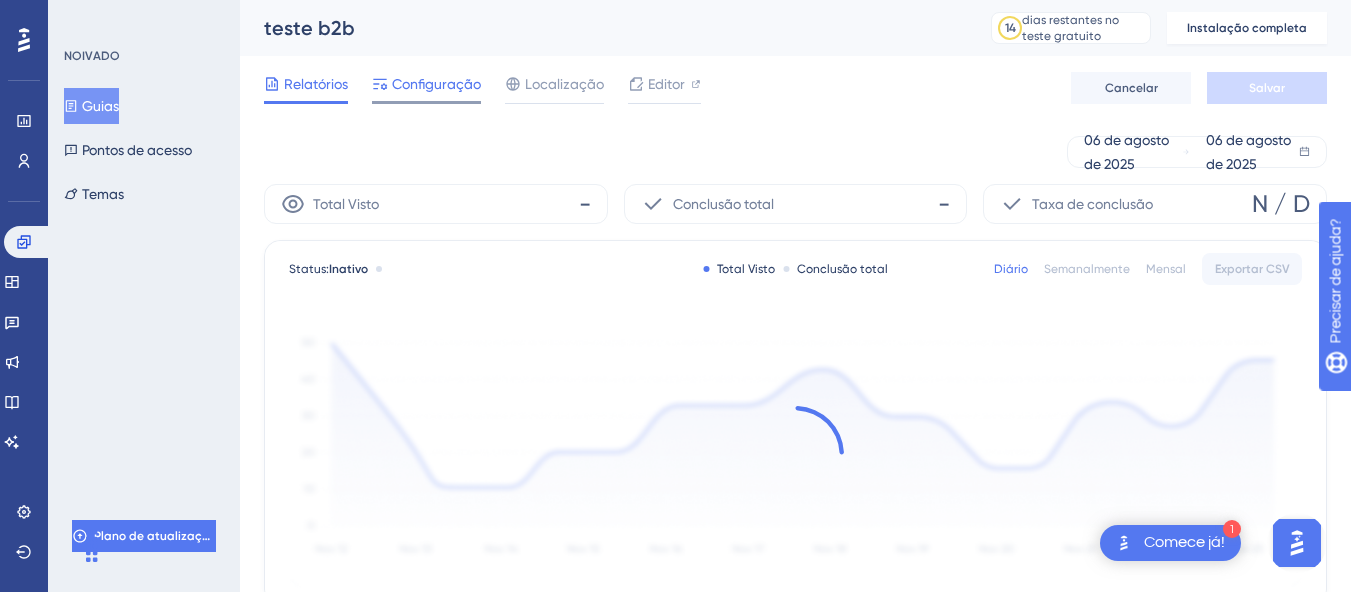 click on "Configuração" at bounding box center [436, 84] 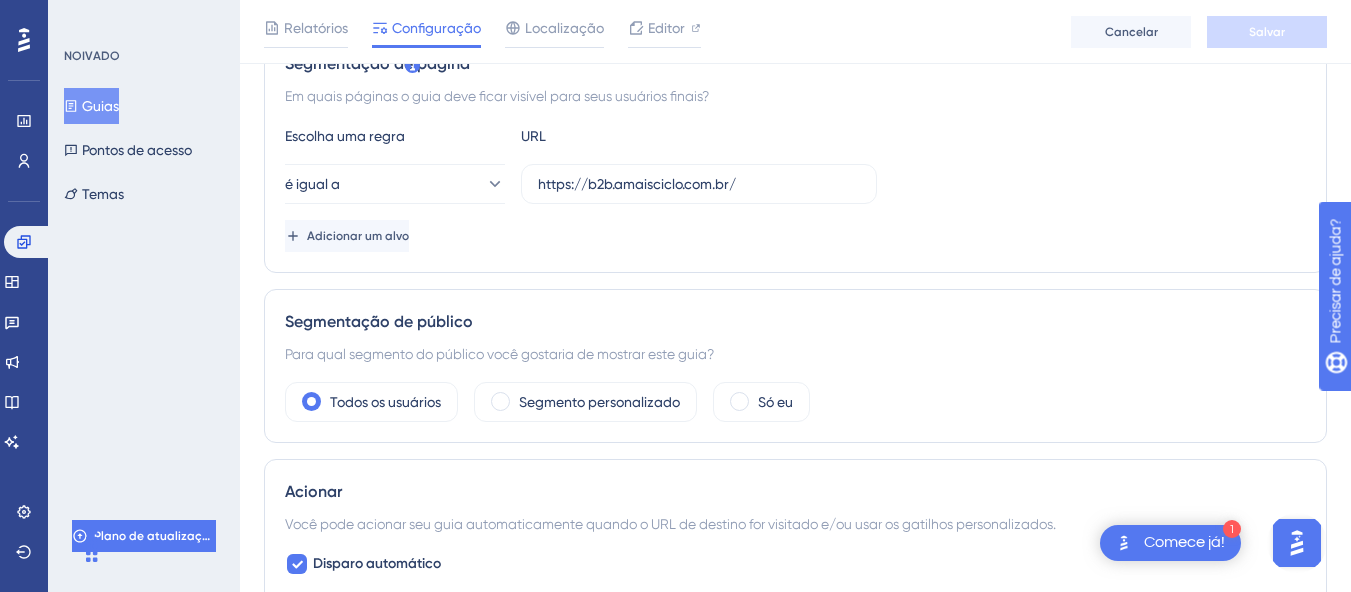 scroll, scrollTop: 600, scrollLeft: 0, axis: vertical 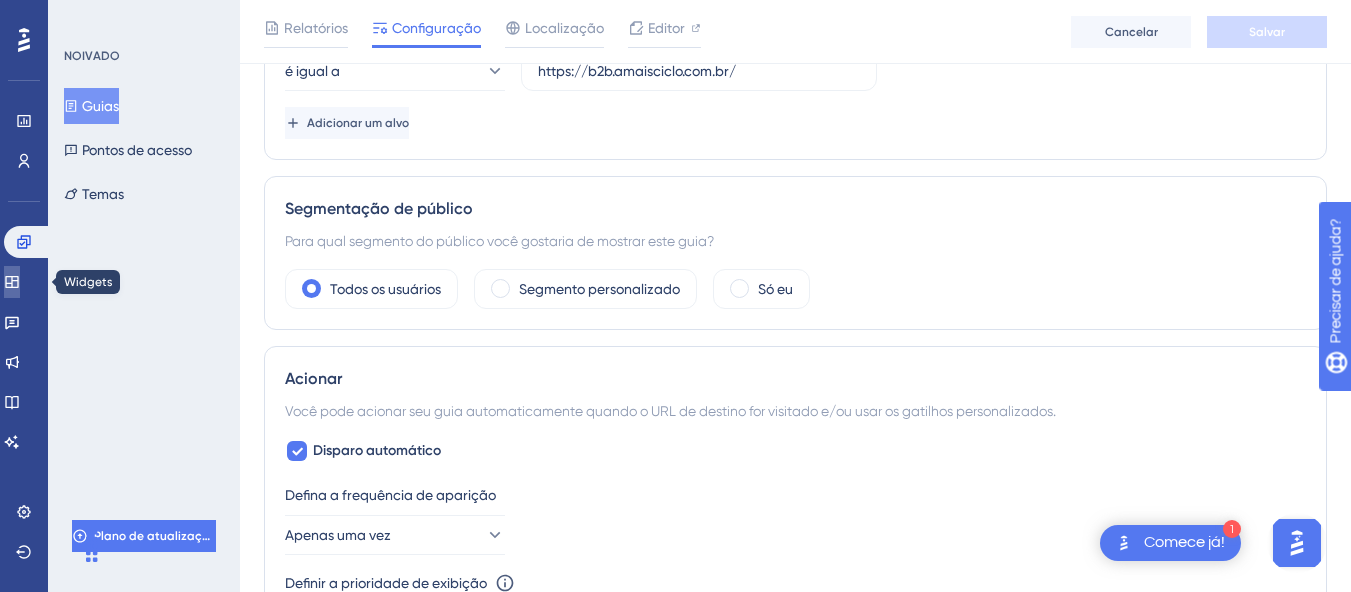 click 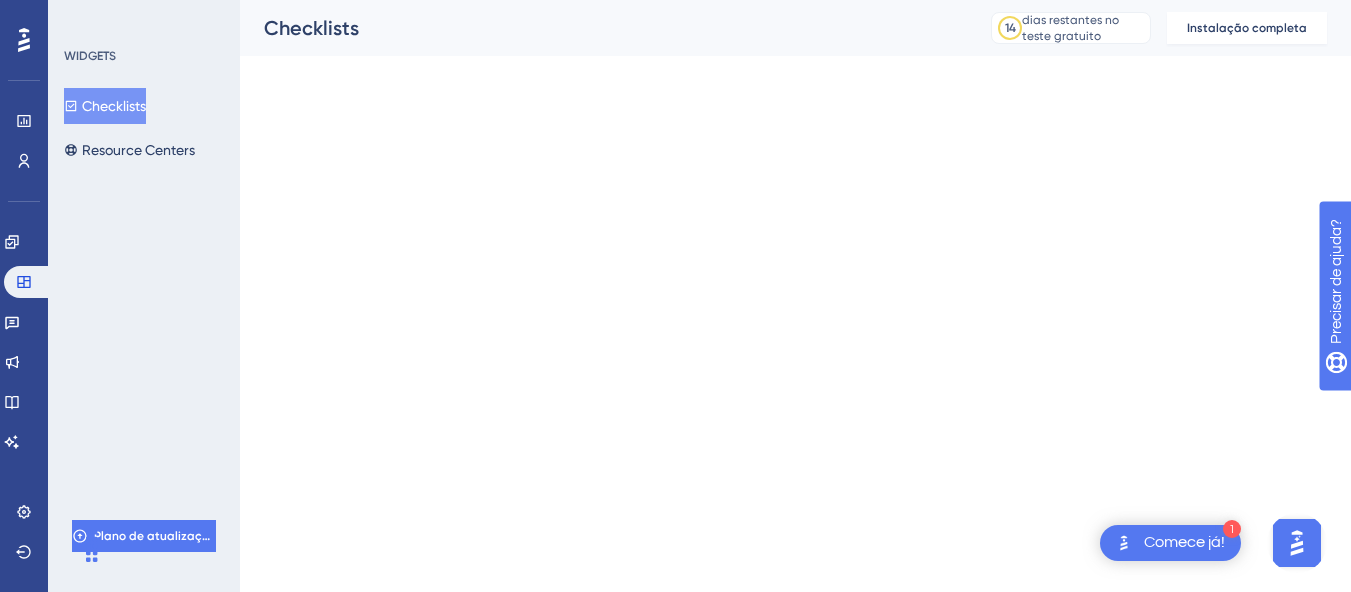scroll, scrollTop: 0, scrollLeft: 0, axis: both 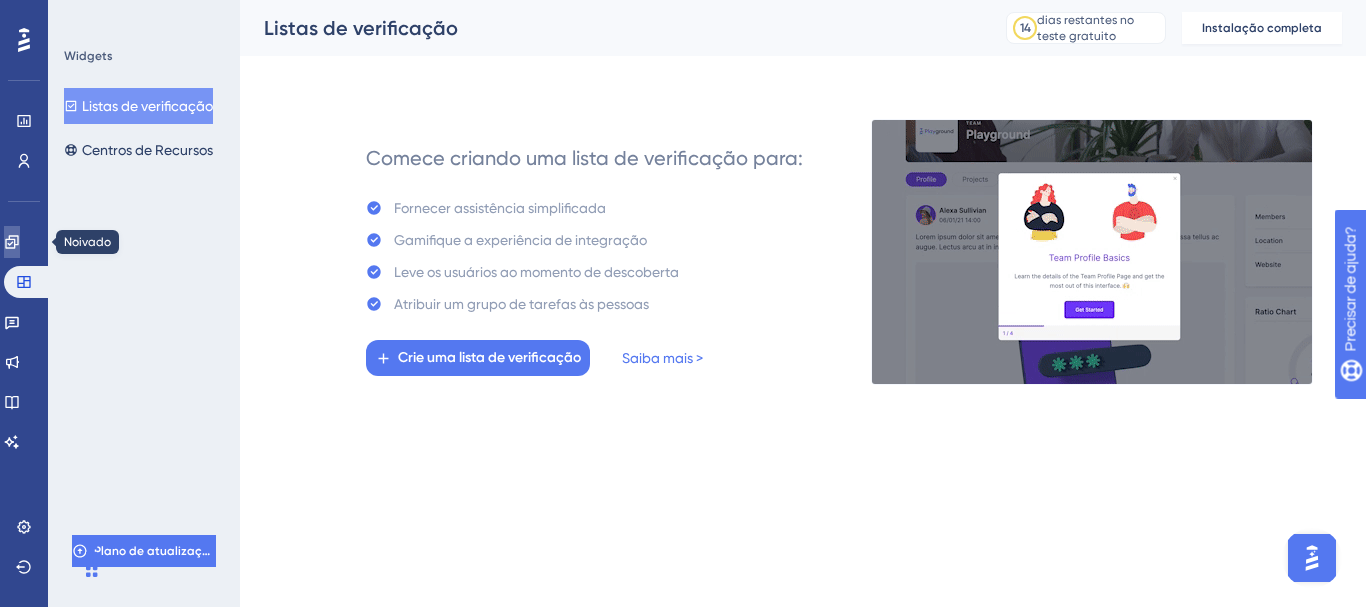 click at bounding box center (12, 242) 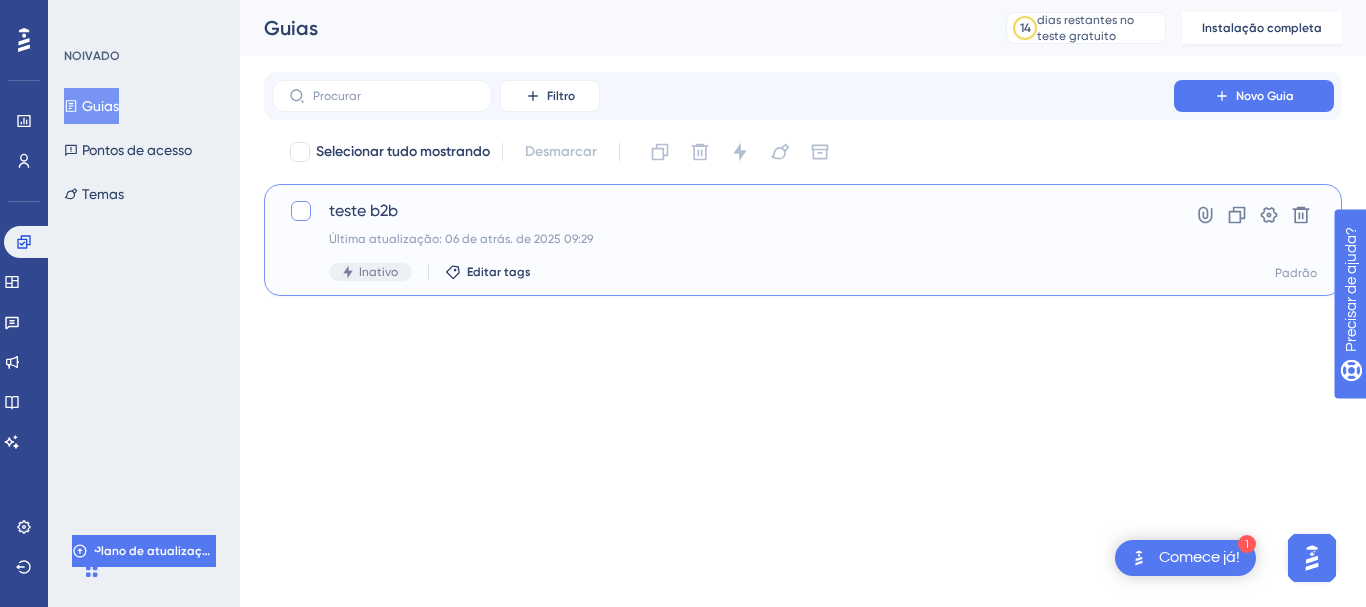 click at bounding box center (301, 211) 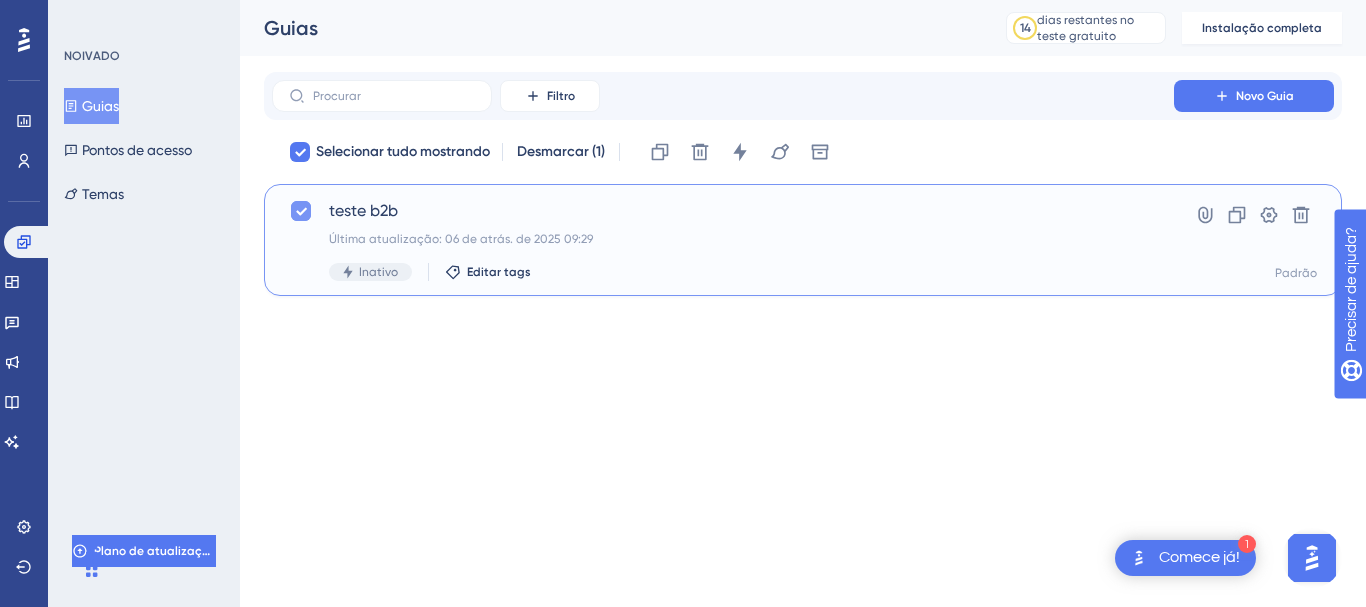 click 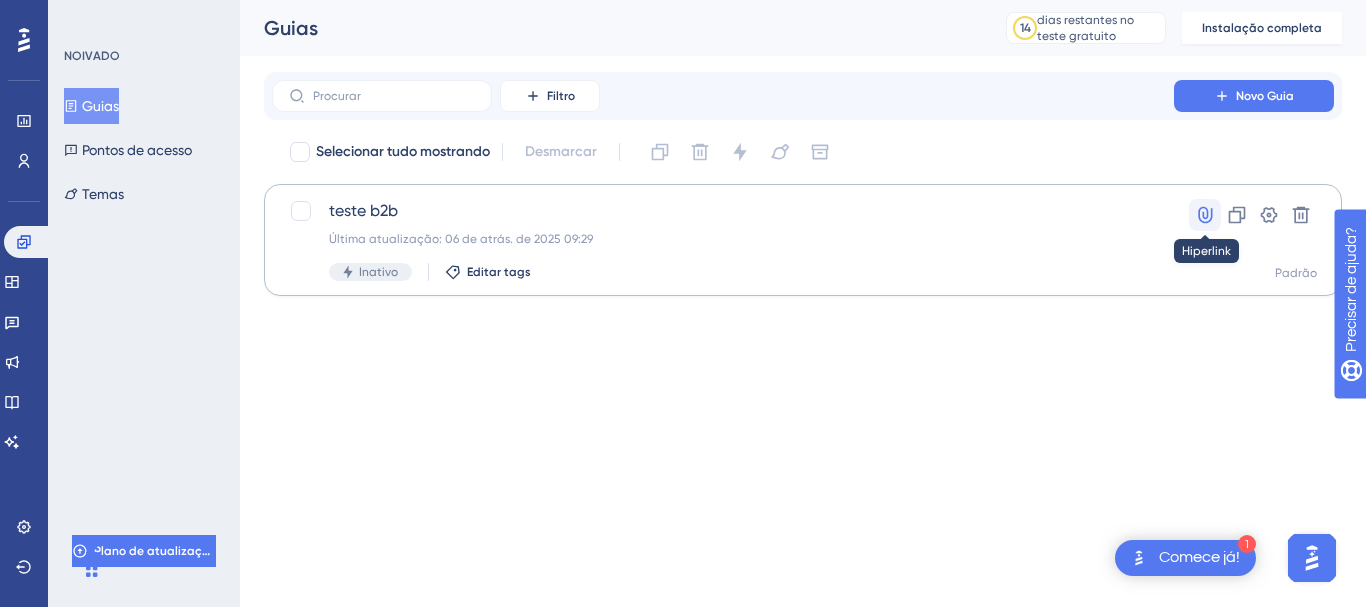 click 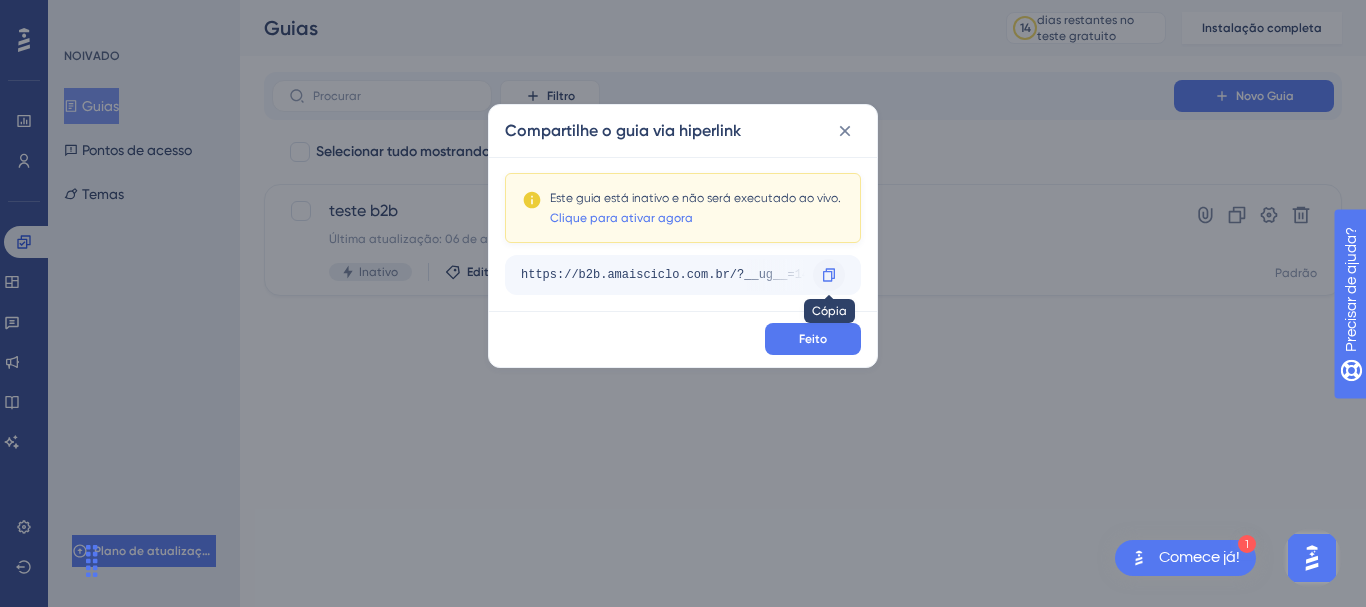 click 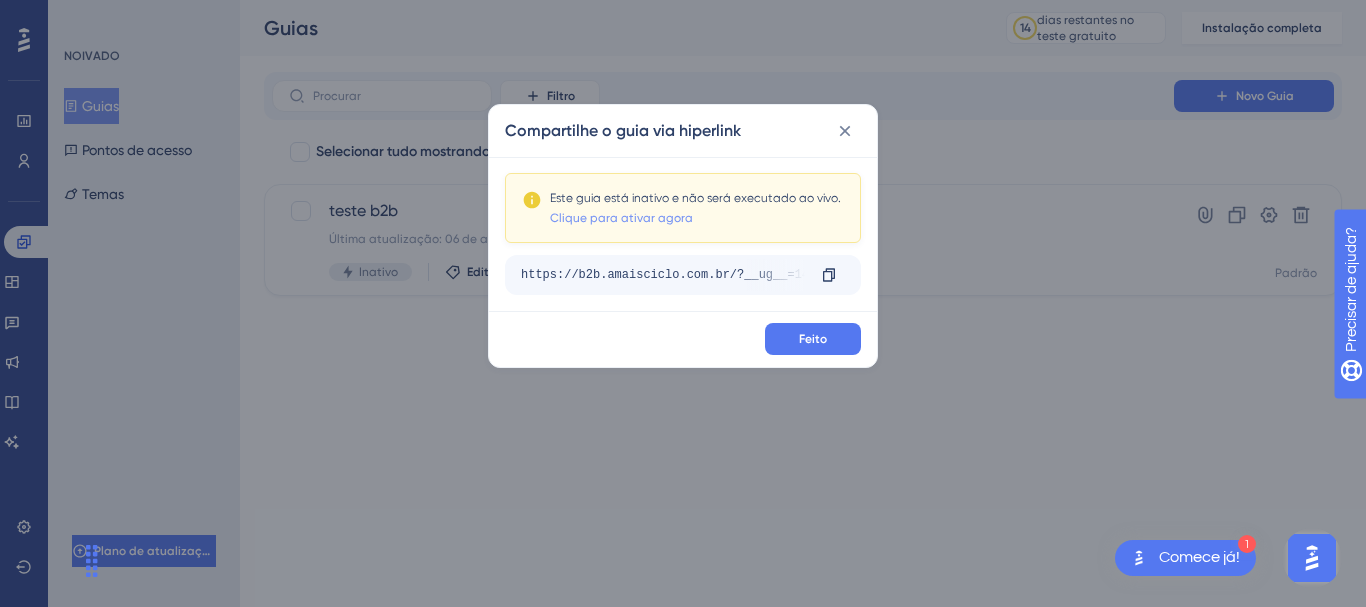 click on "Clique para ativar agora" at bounding box center [621, 218] 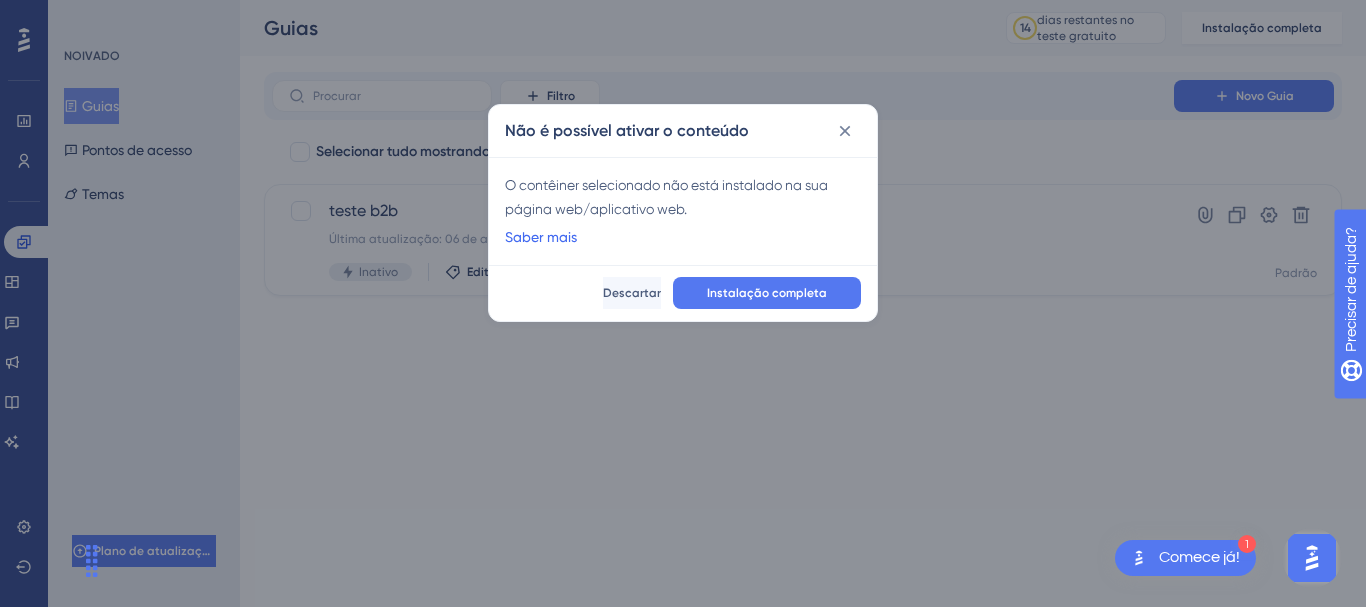 click on "Saber mais" at bounding box center [541, 237] 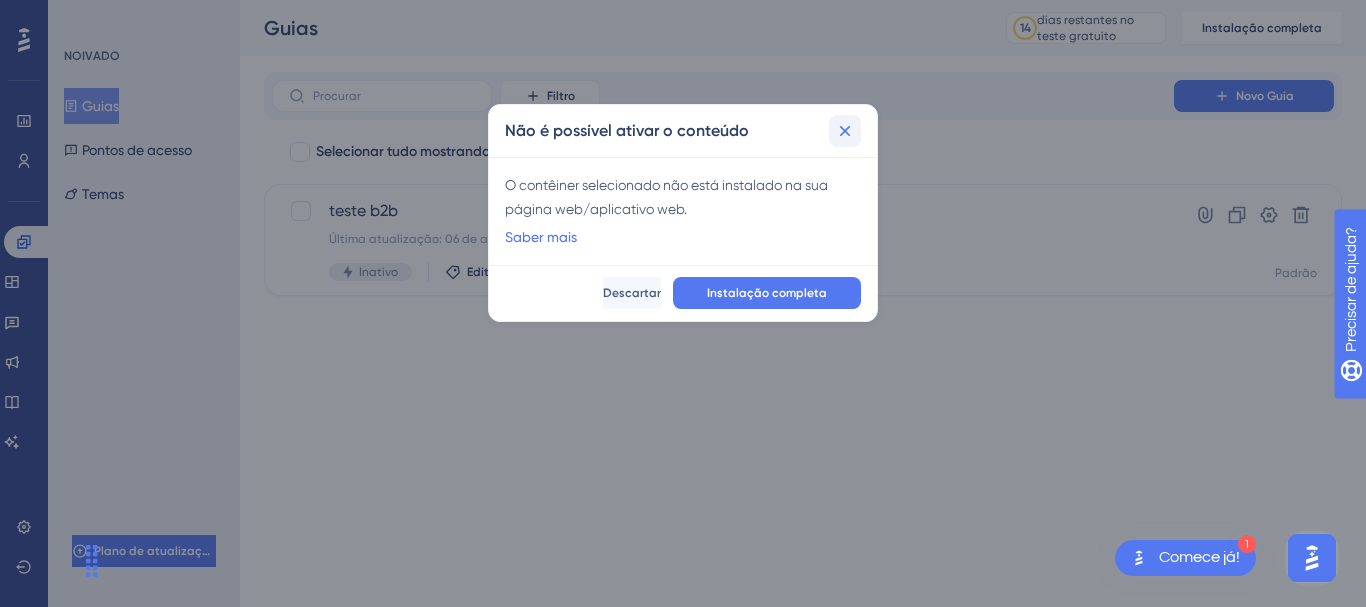 click 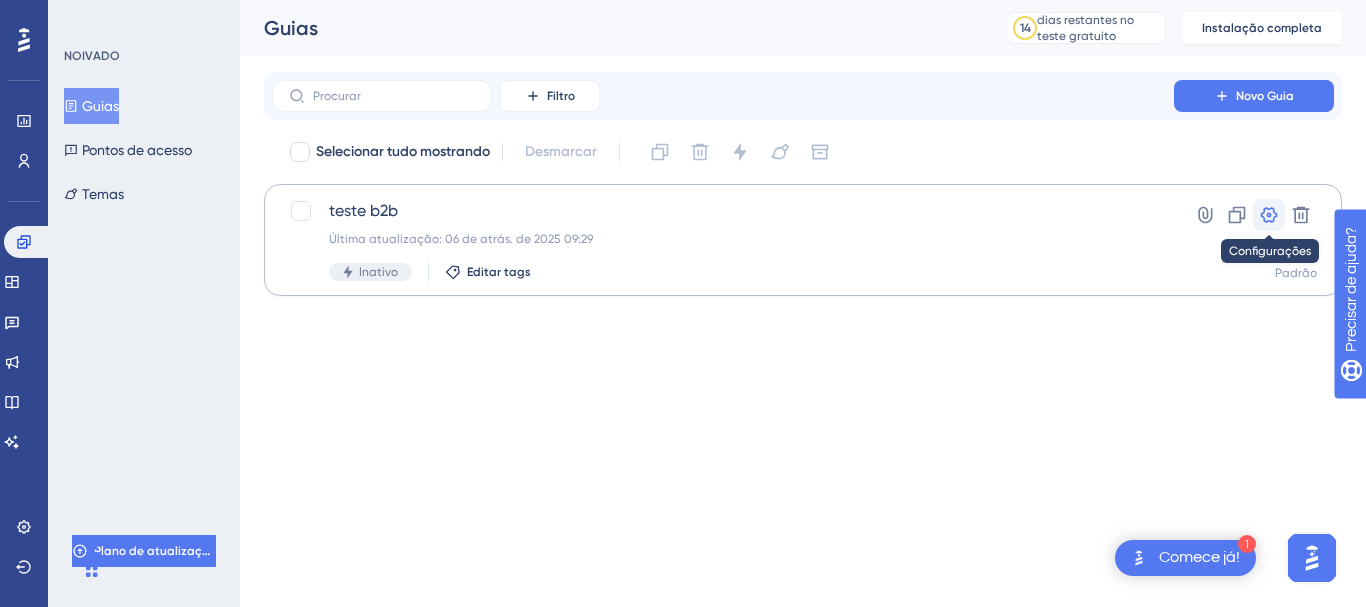 click 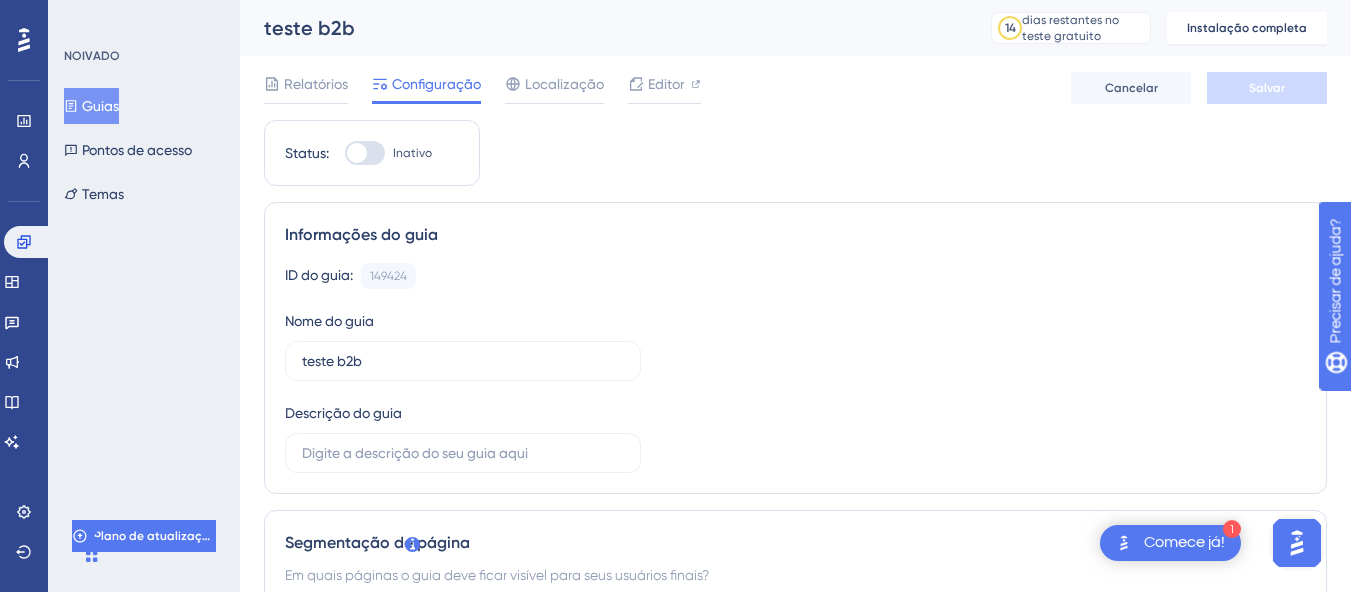 click at bounding box center [357, 153] 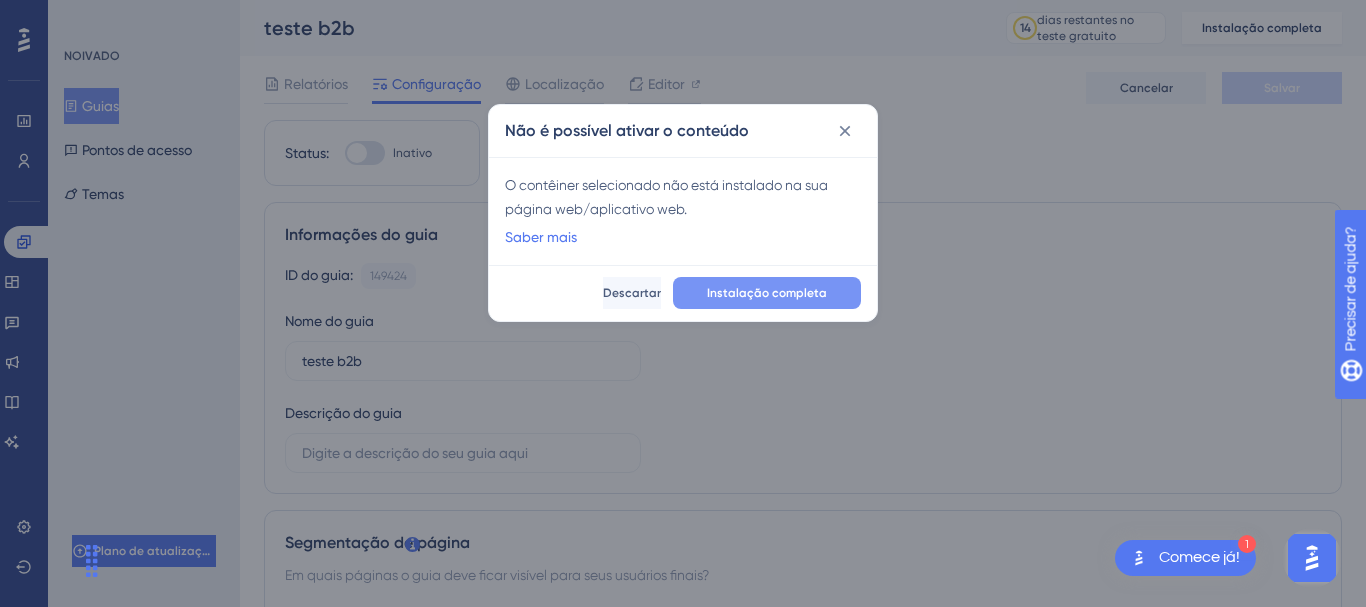 click on "Instalação completa" at bounding box center (767, 293) 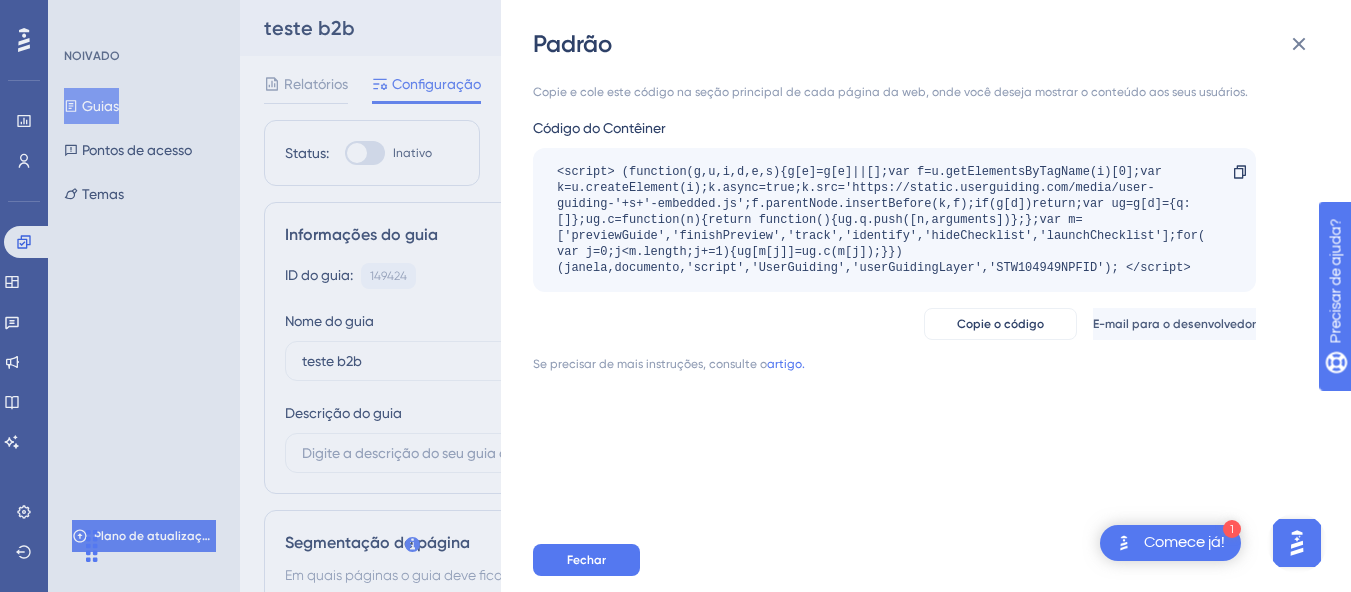 scroll, scrollTop: 0, scrollLeft: 0, axis: both 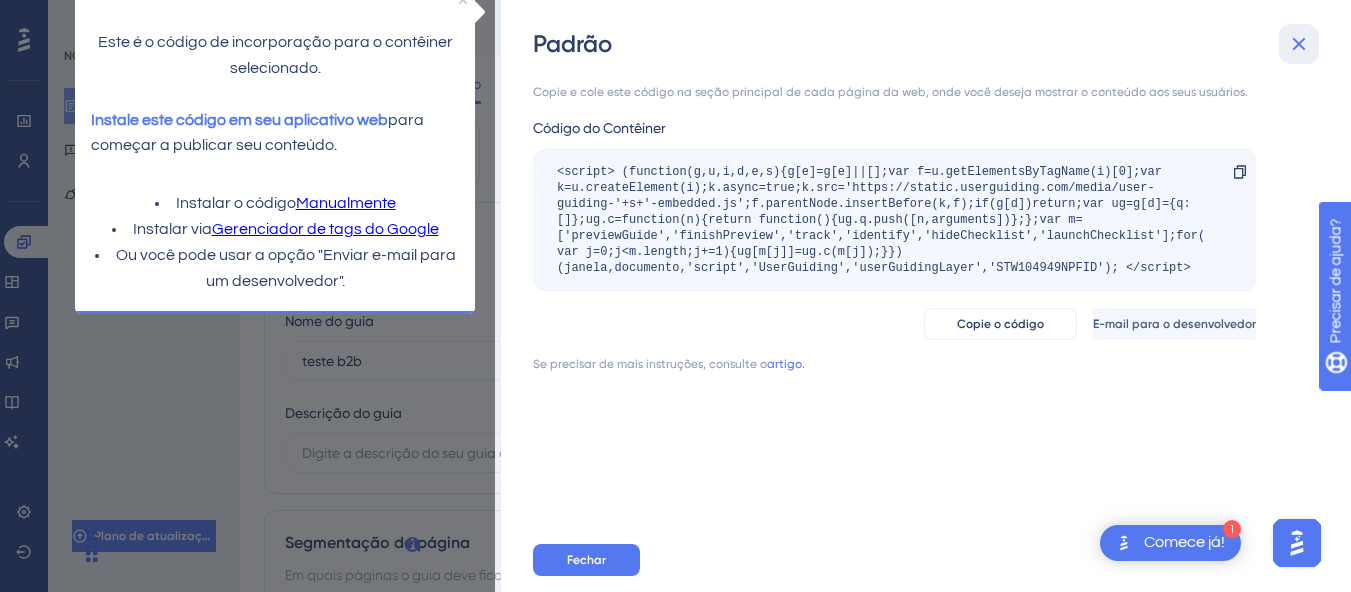 click 